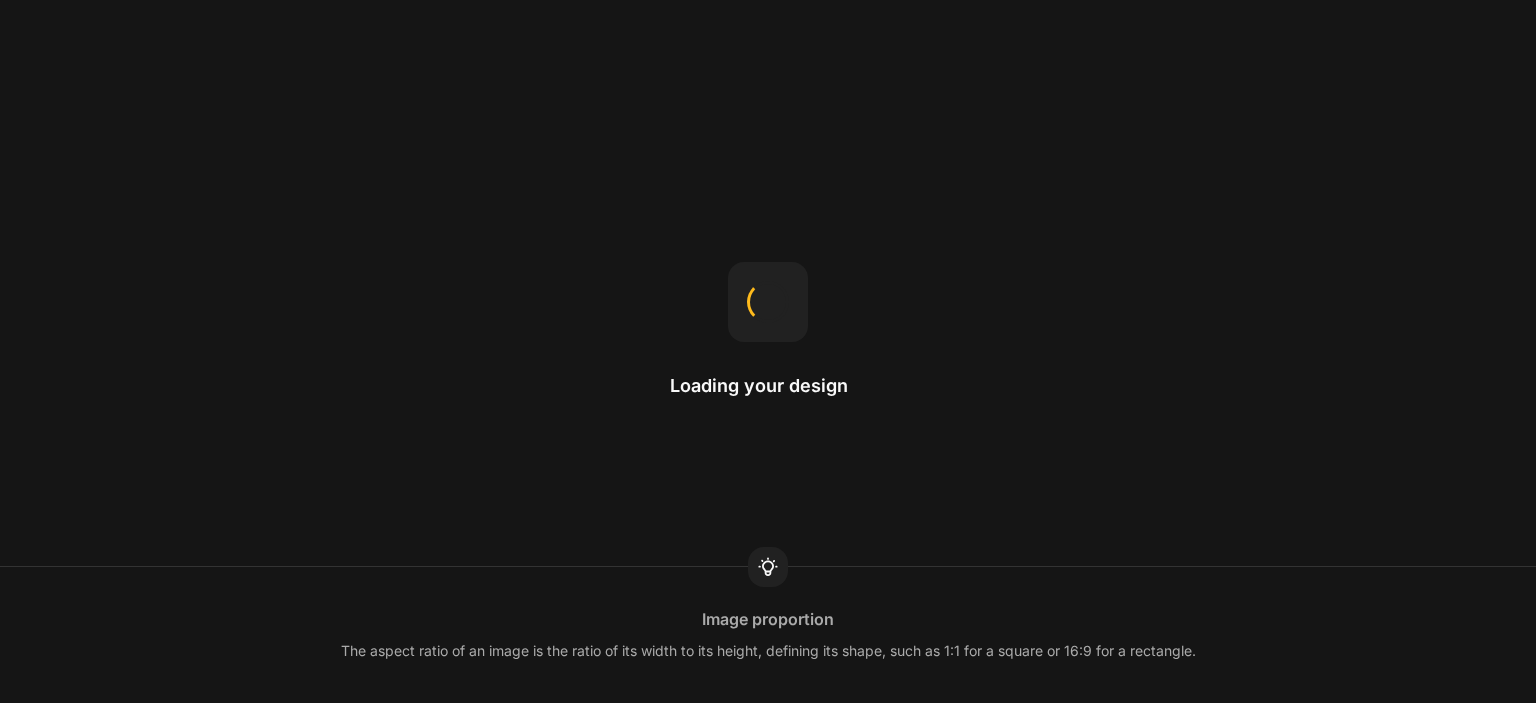 scroll, scrollTop: 0, scrollLeft: 0, axis: both 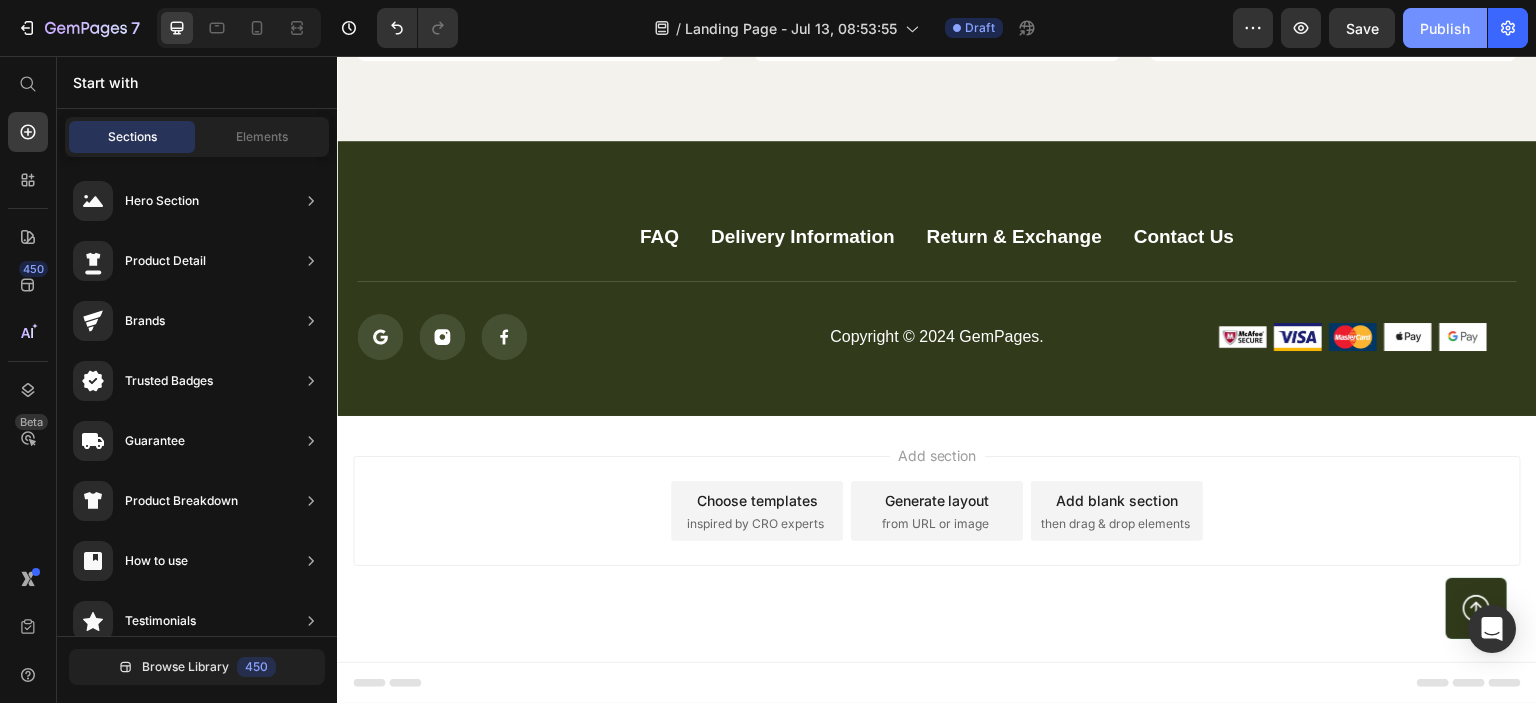 click on "Publish" at bounding box center [1445, 28] 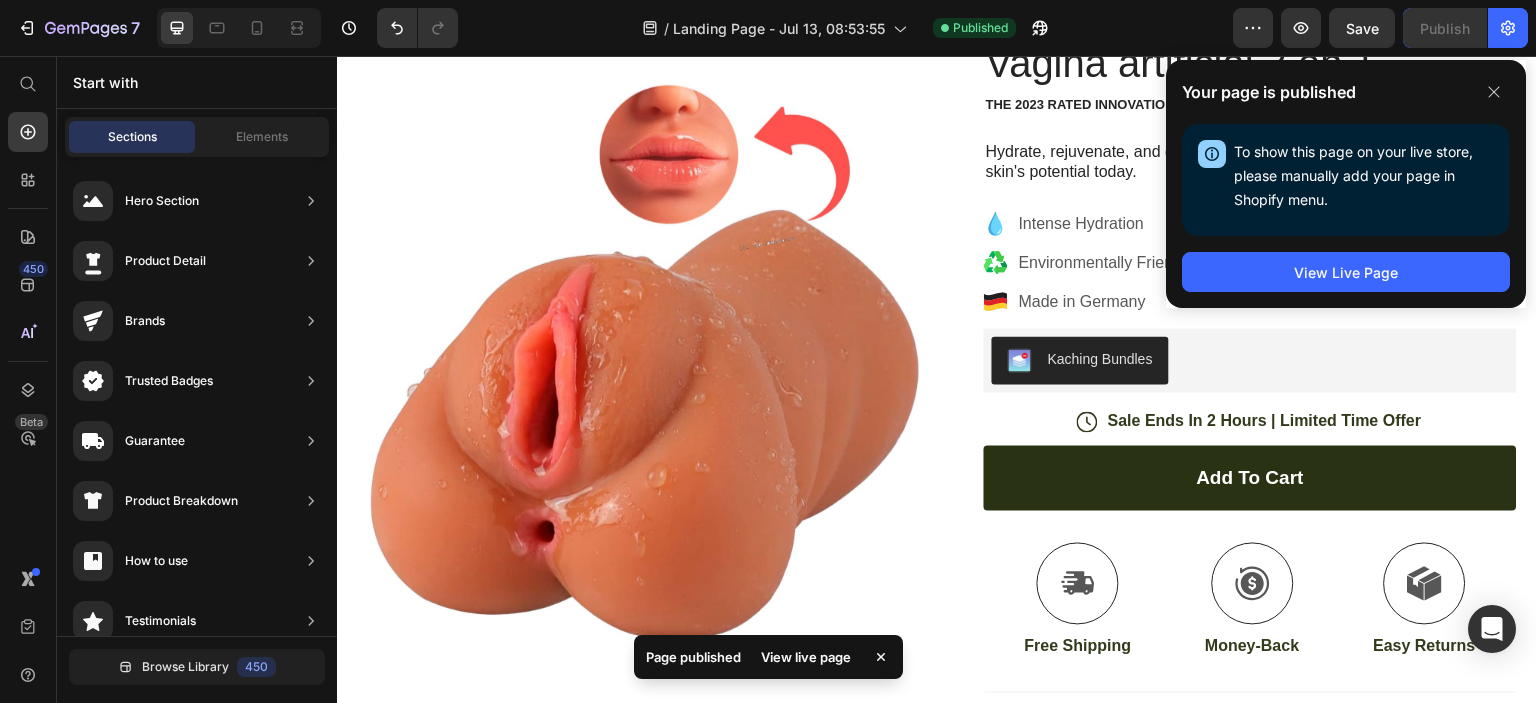 scroll, scrollTop: 132, scrollLeft: 0, axis: vertical 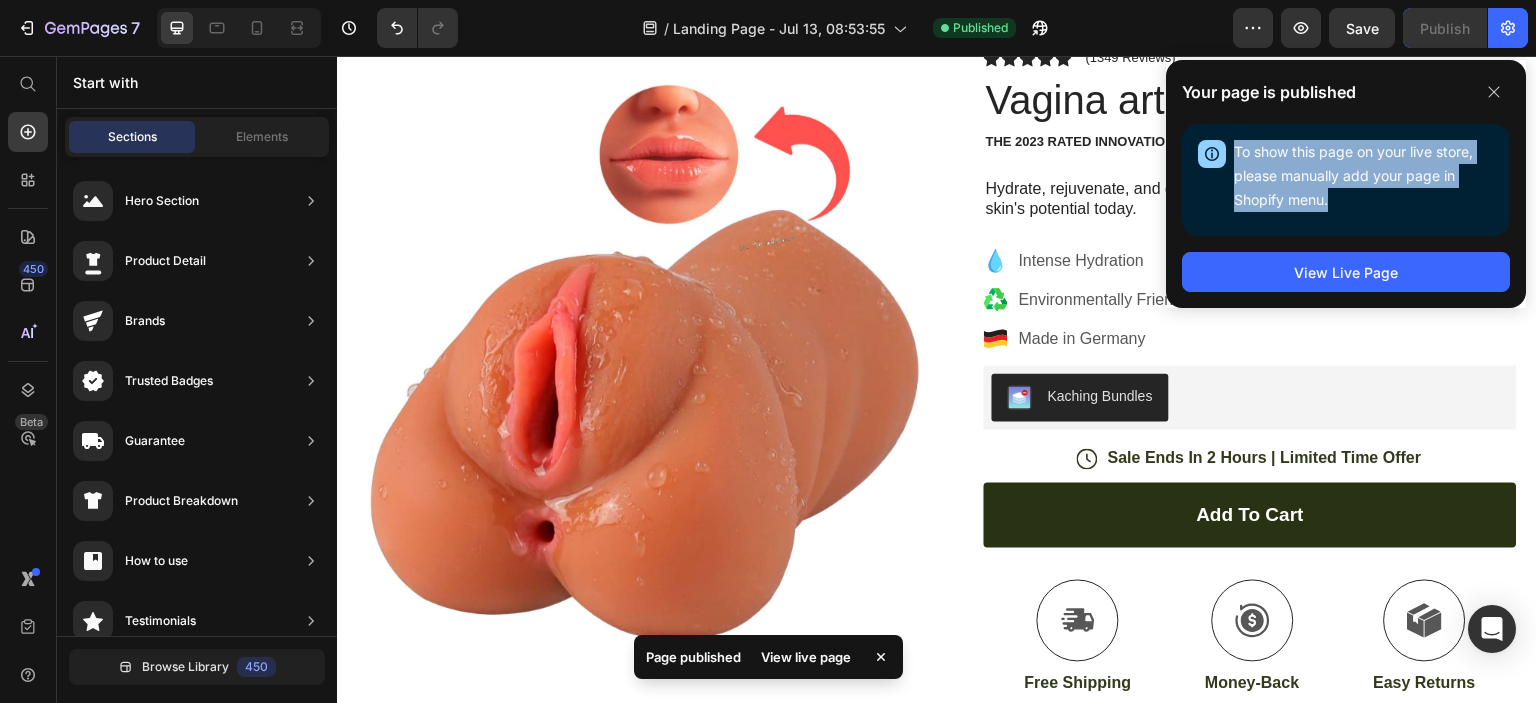 drag, startPoint x: 1356, startPoint y: 207, endPoint x: 1226, endPoint y: 127, distance: 152.64337 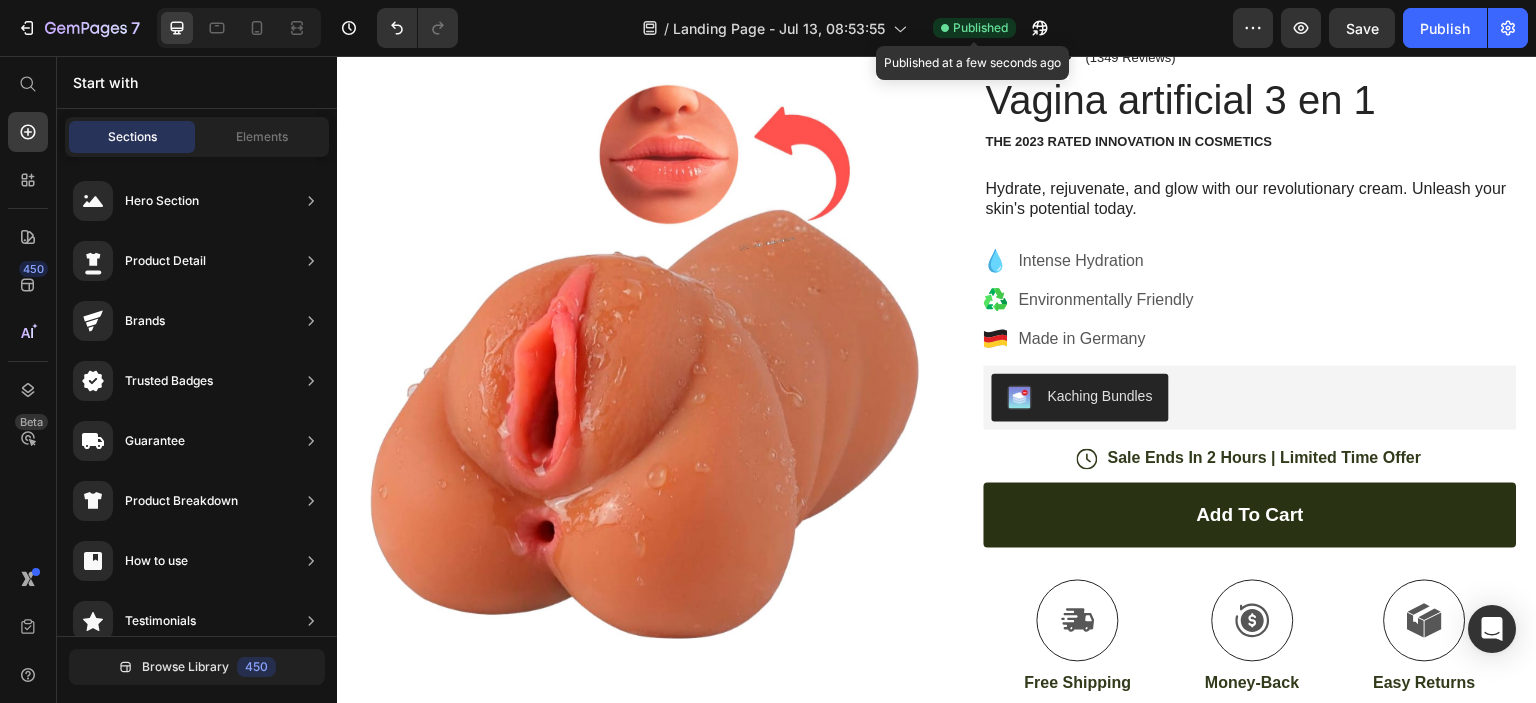 click on "Published" at bounding box center [980, 28] 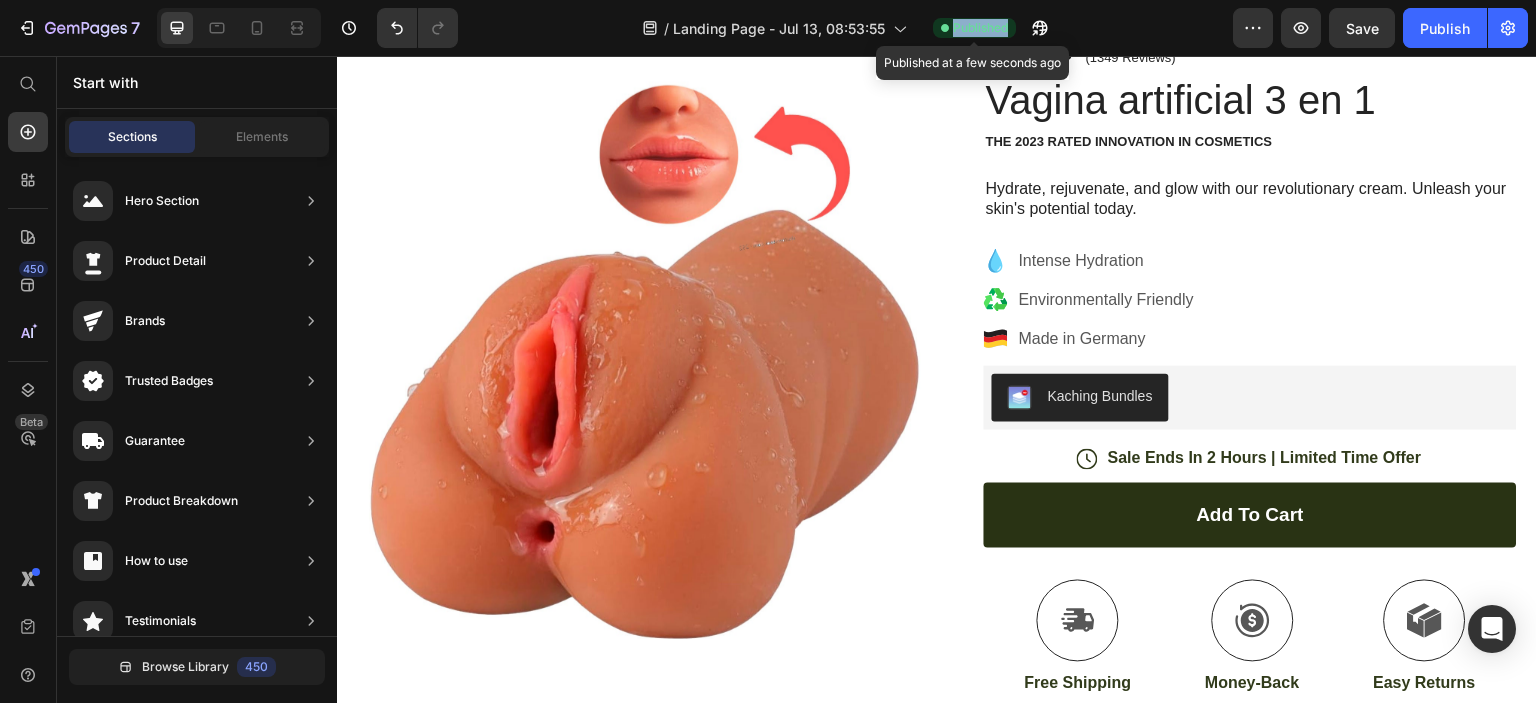 drag, startPoint x: 917, startPoint y: 23, endPoint x: 1006, endPoint y: 23, distance: 89 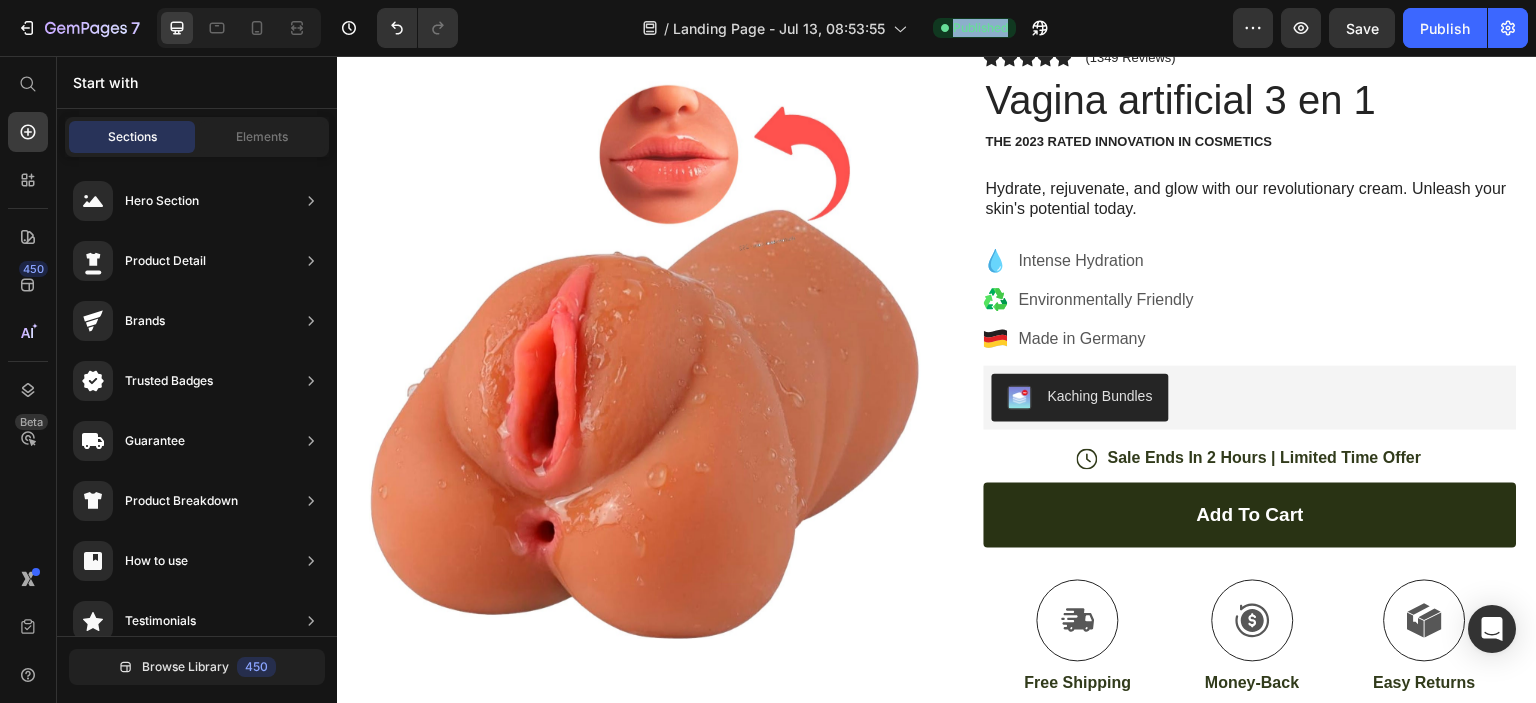 click 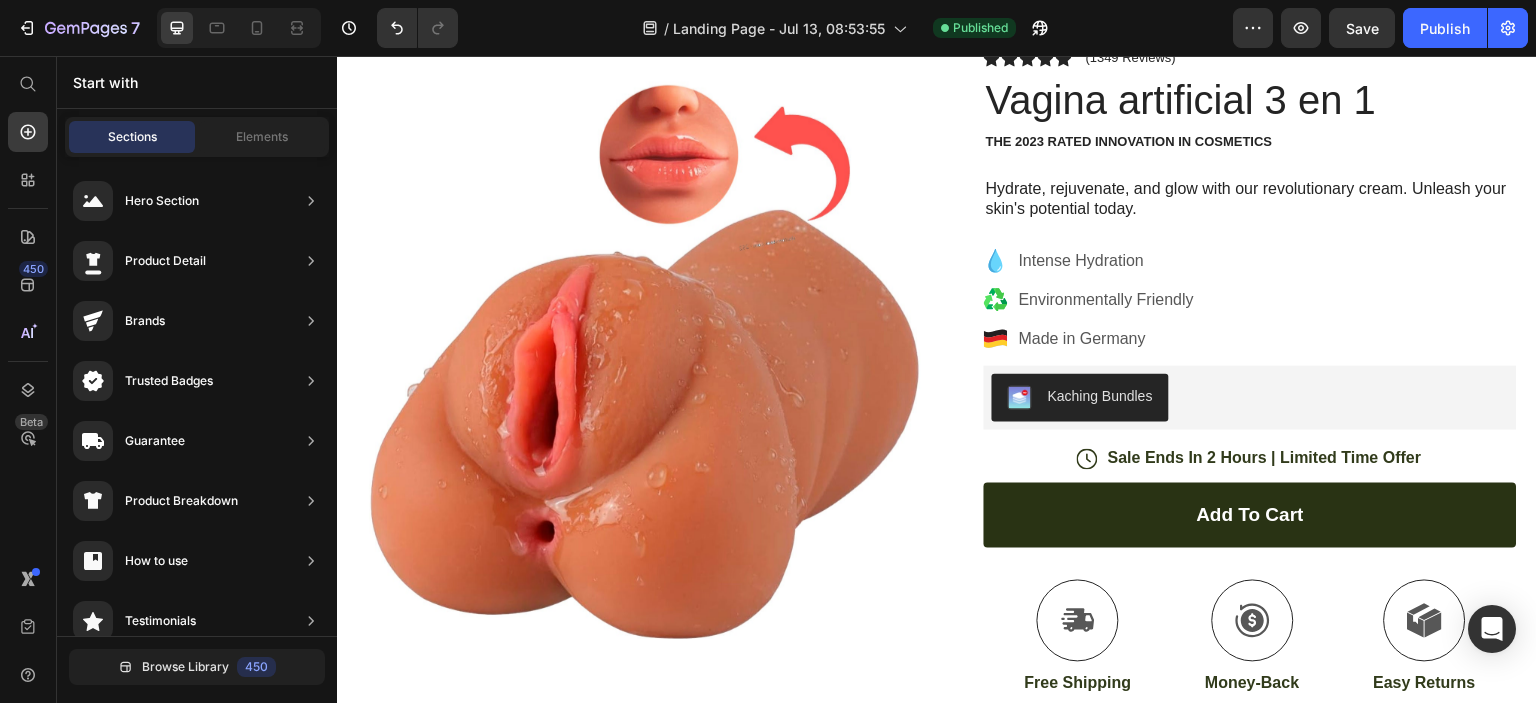 click on "/  Landing Page - [DATE], [TIME] Published" 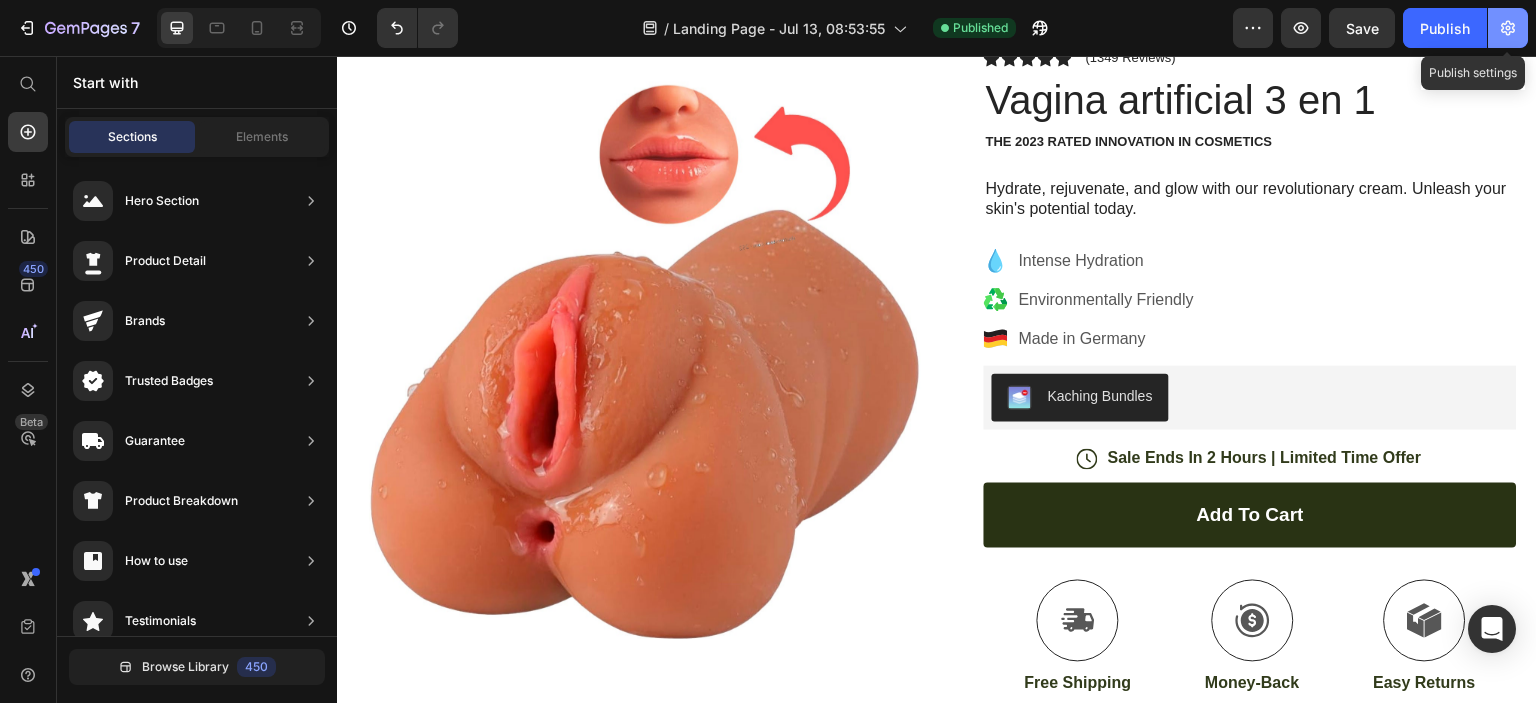 click 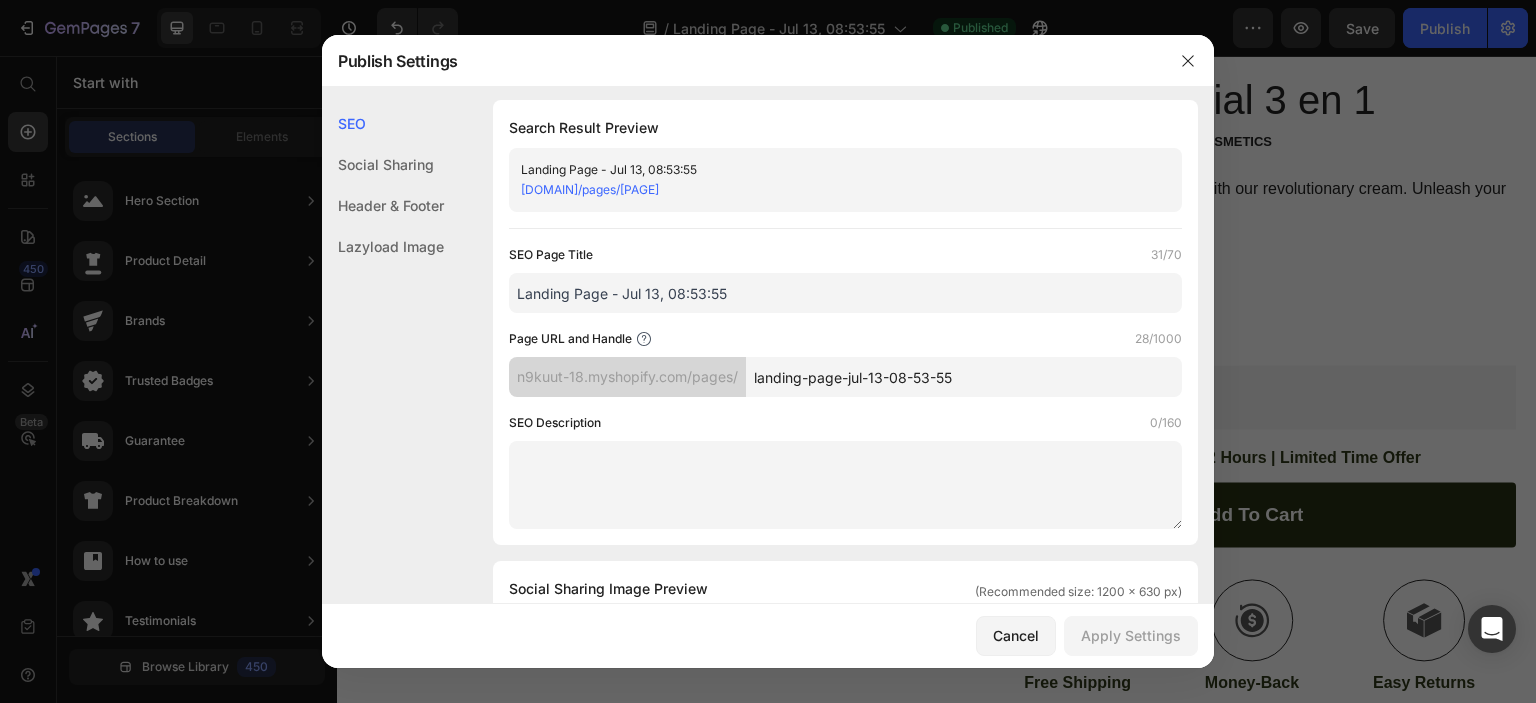 scroll, scrollTop: 0, scrollLeft: 0, axis: both 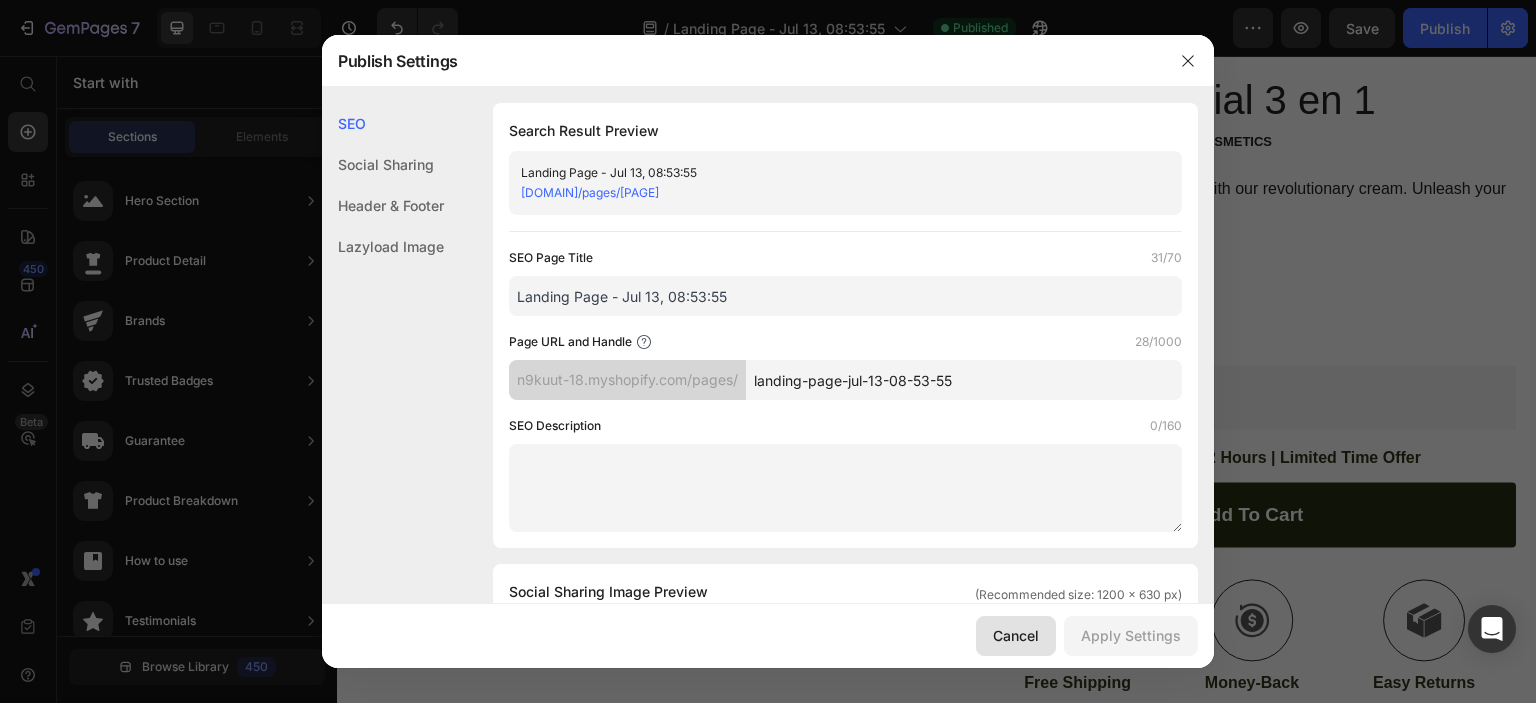 drag, startPoint x: 1020, startPoint y: 644, endPoint x: 874, endPoint y: 394, distance: 289.50992 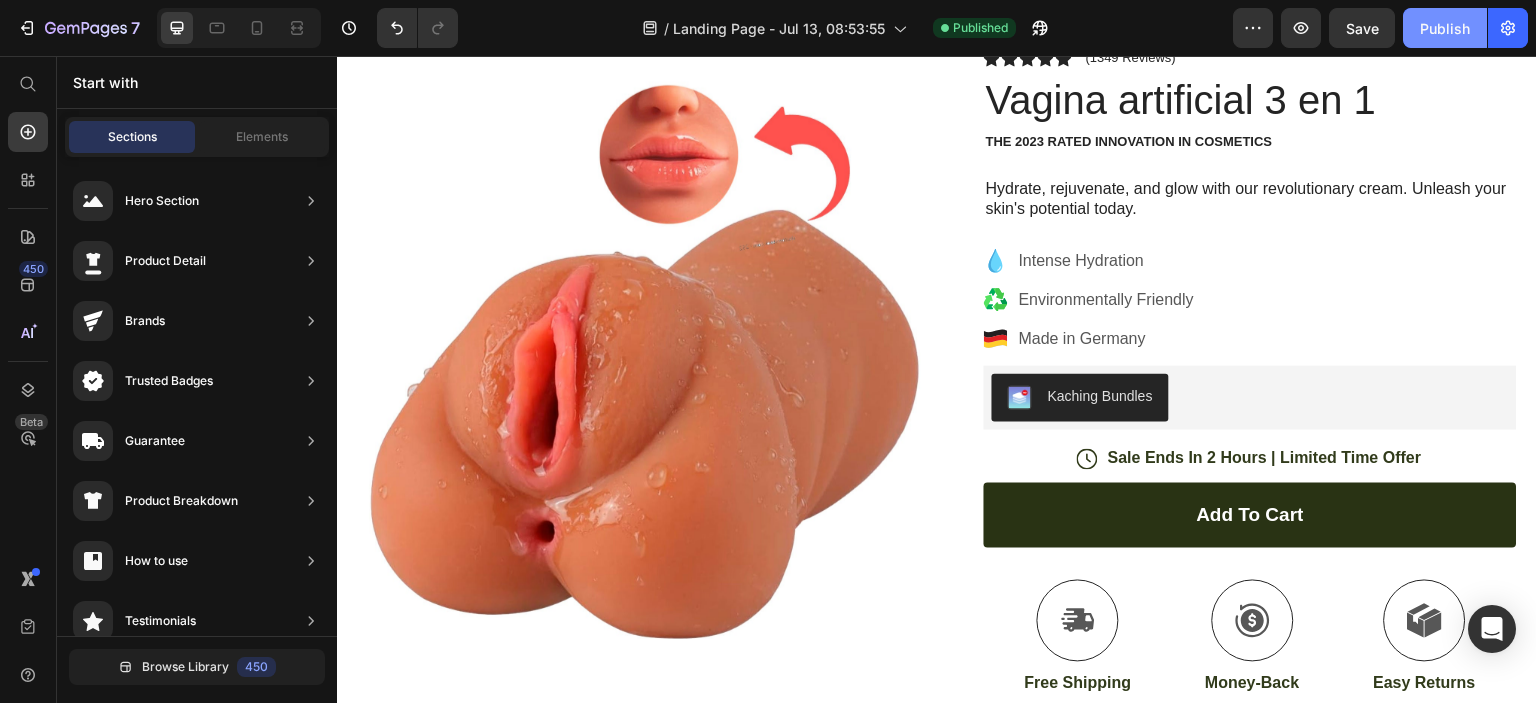 click on "Publish" 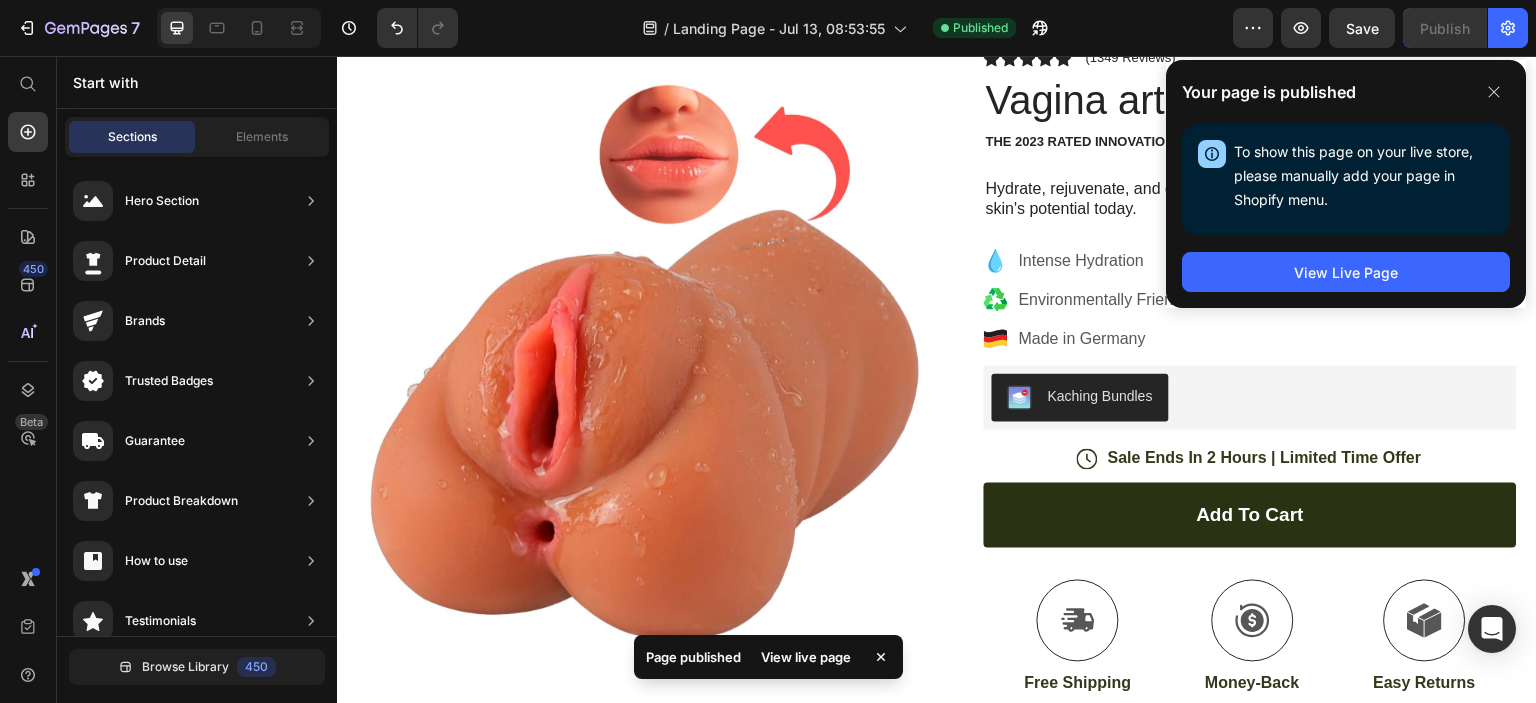click on "View live page" at bounding box center [806, 657] 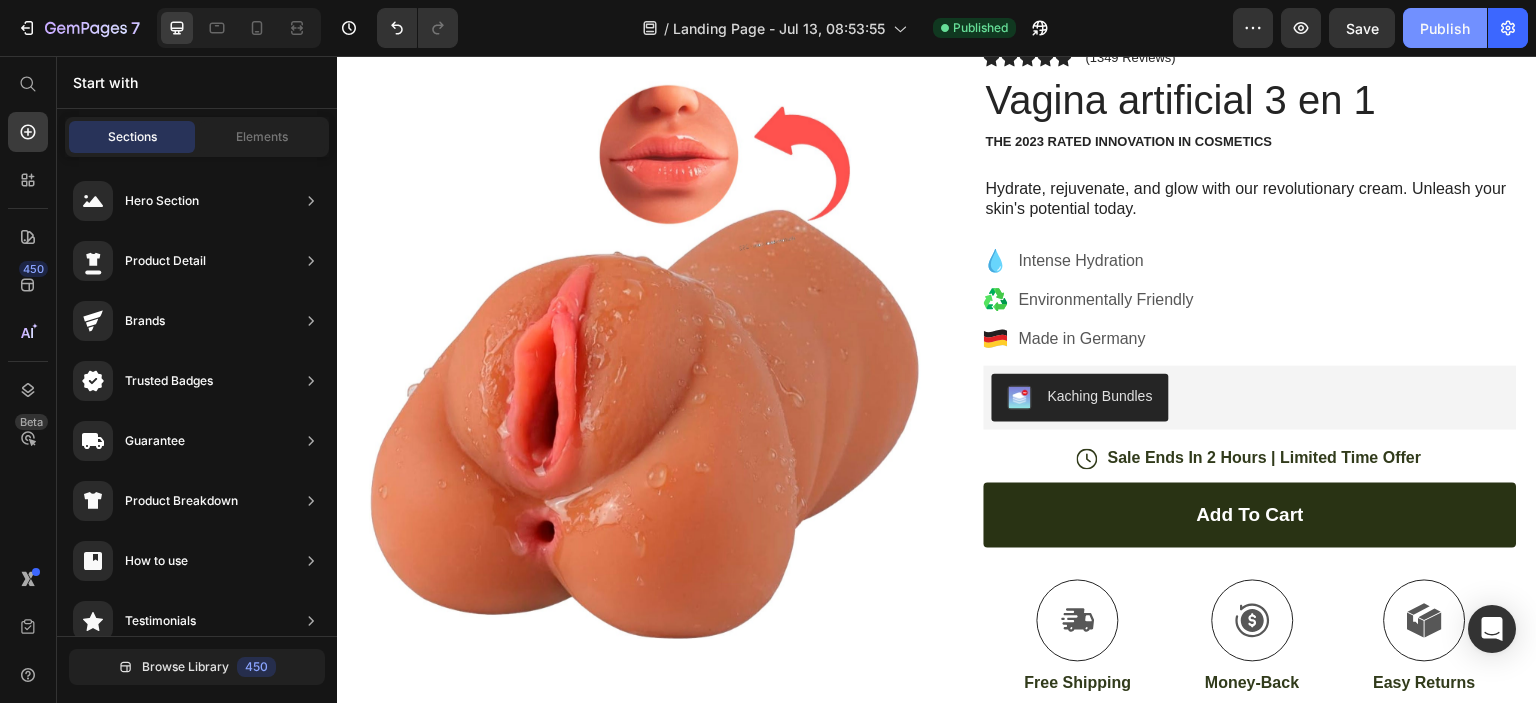 click on "Publish" at bounding box center (1445, 28) 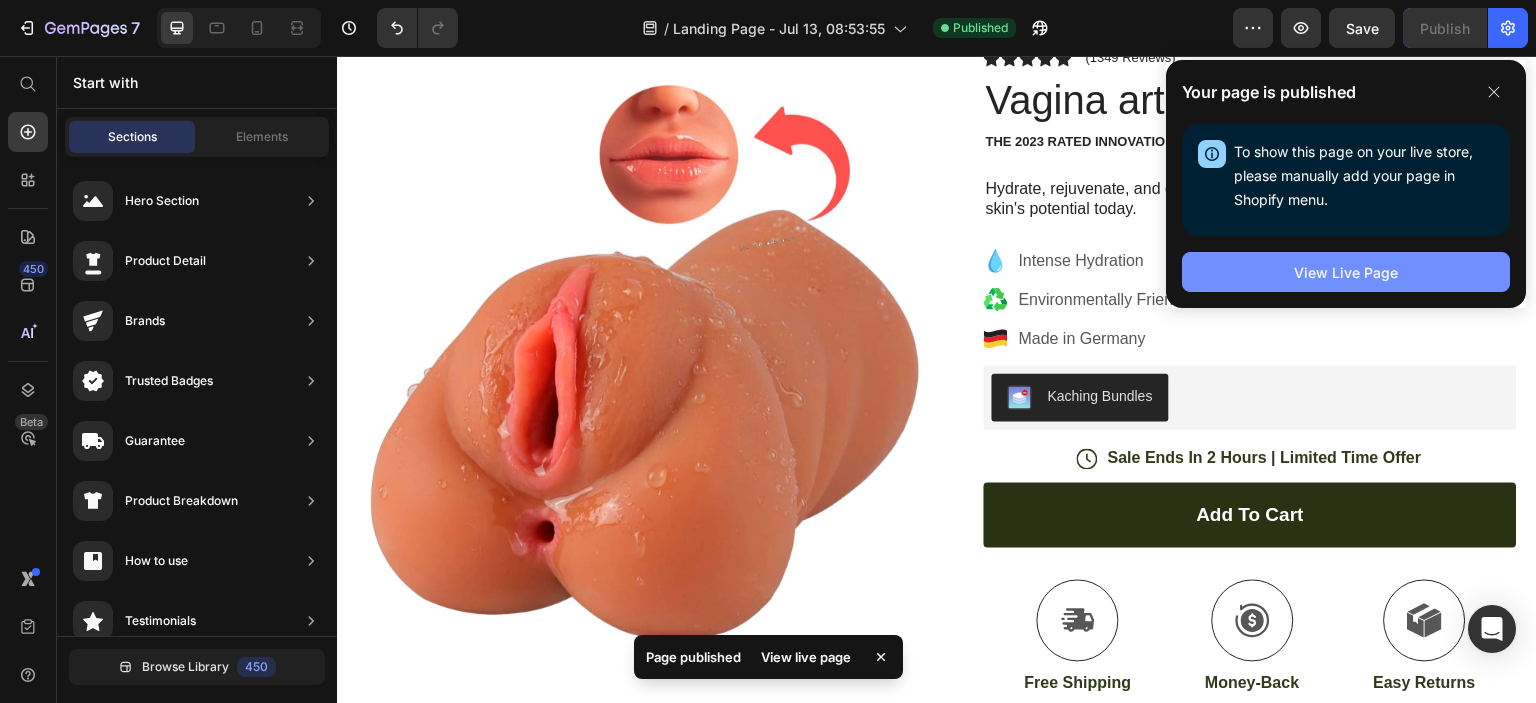 click on "View Live Page" at bounding box center (1346, 272) 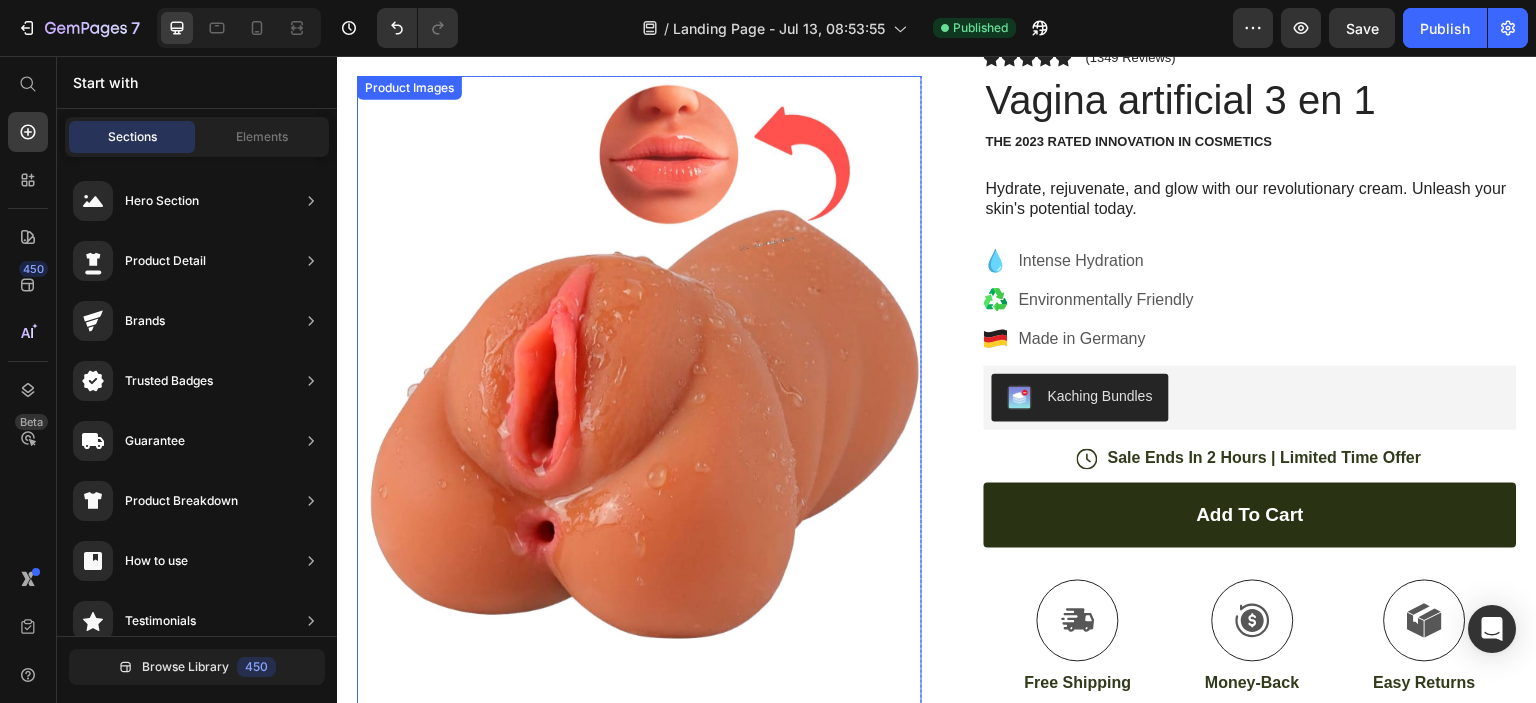 click at bounding box center (639, 358) 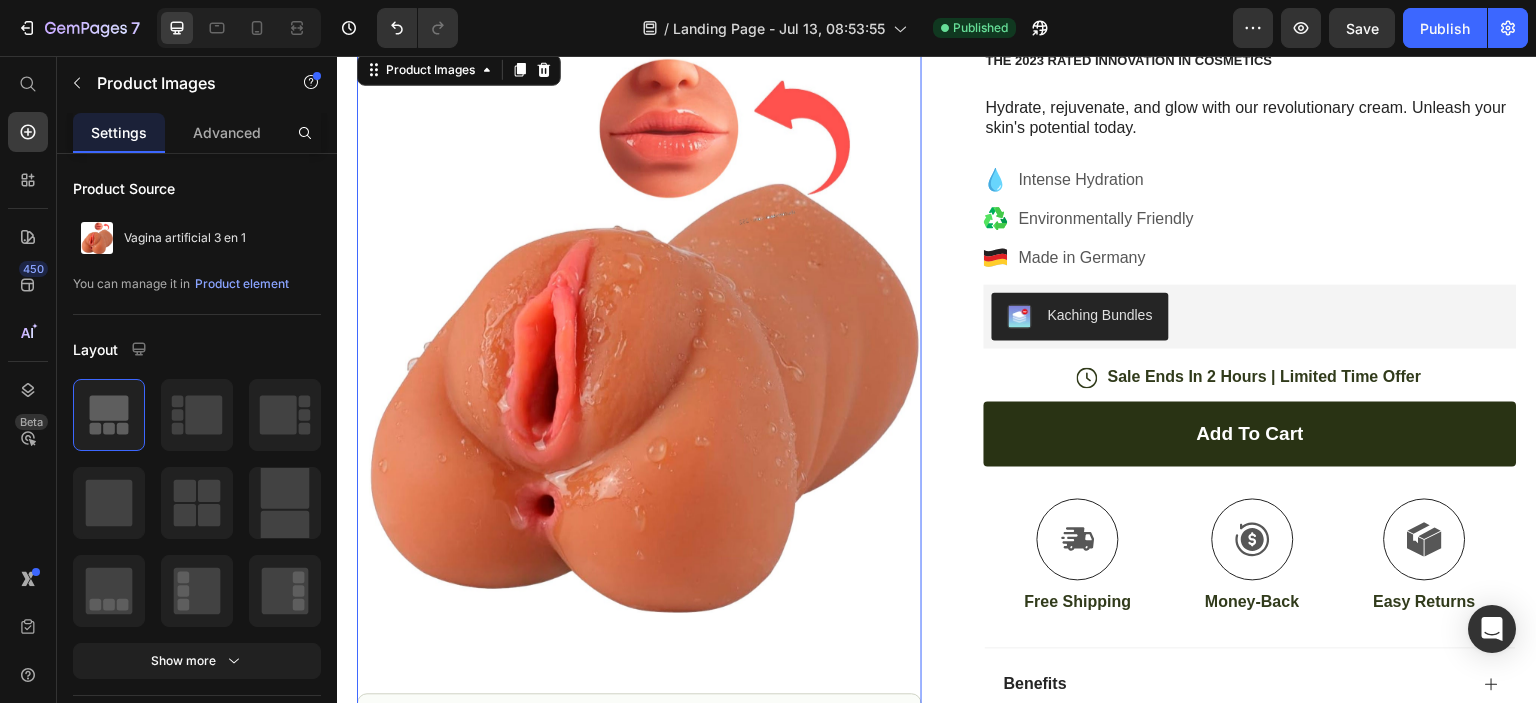 scroll, scrollTop: 232, scrollLeft: 0, axis: vertical 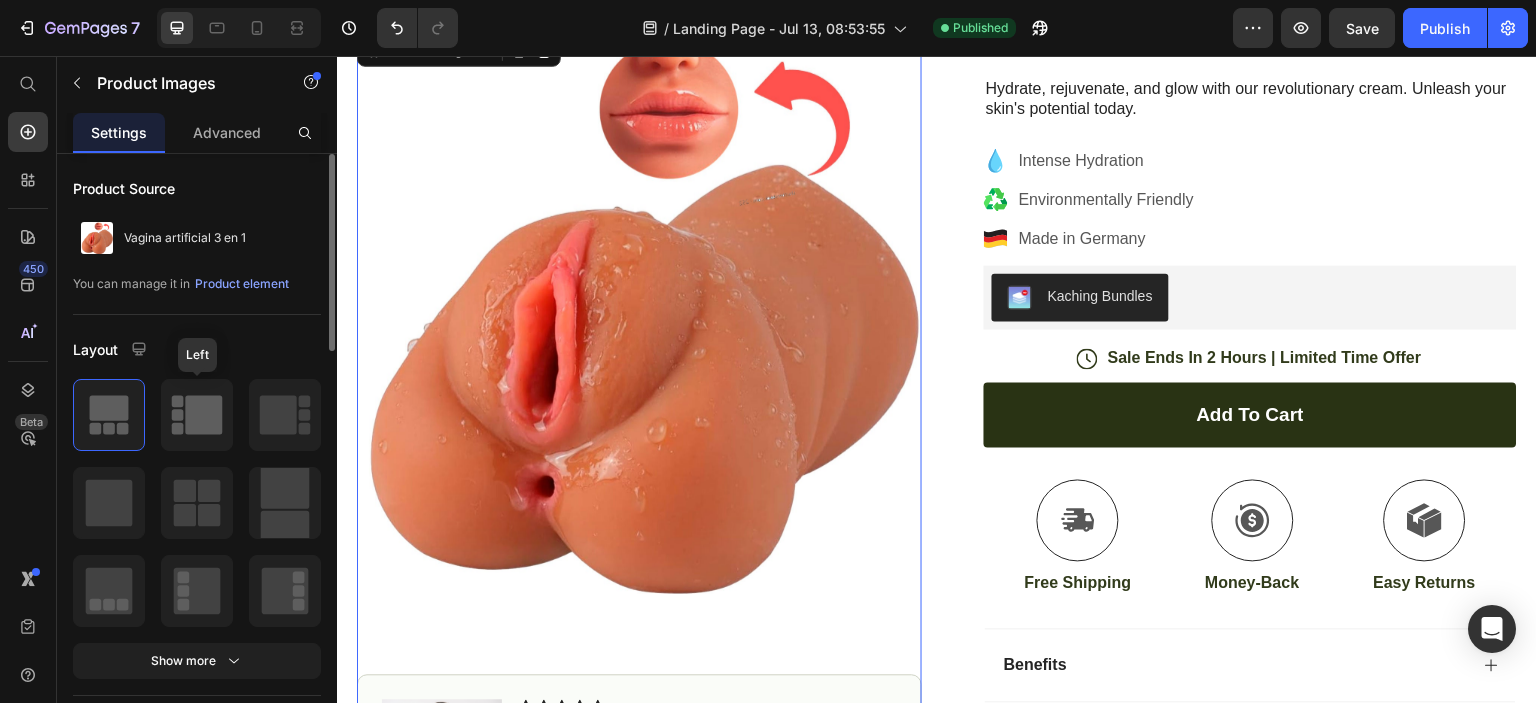 click 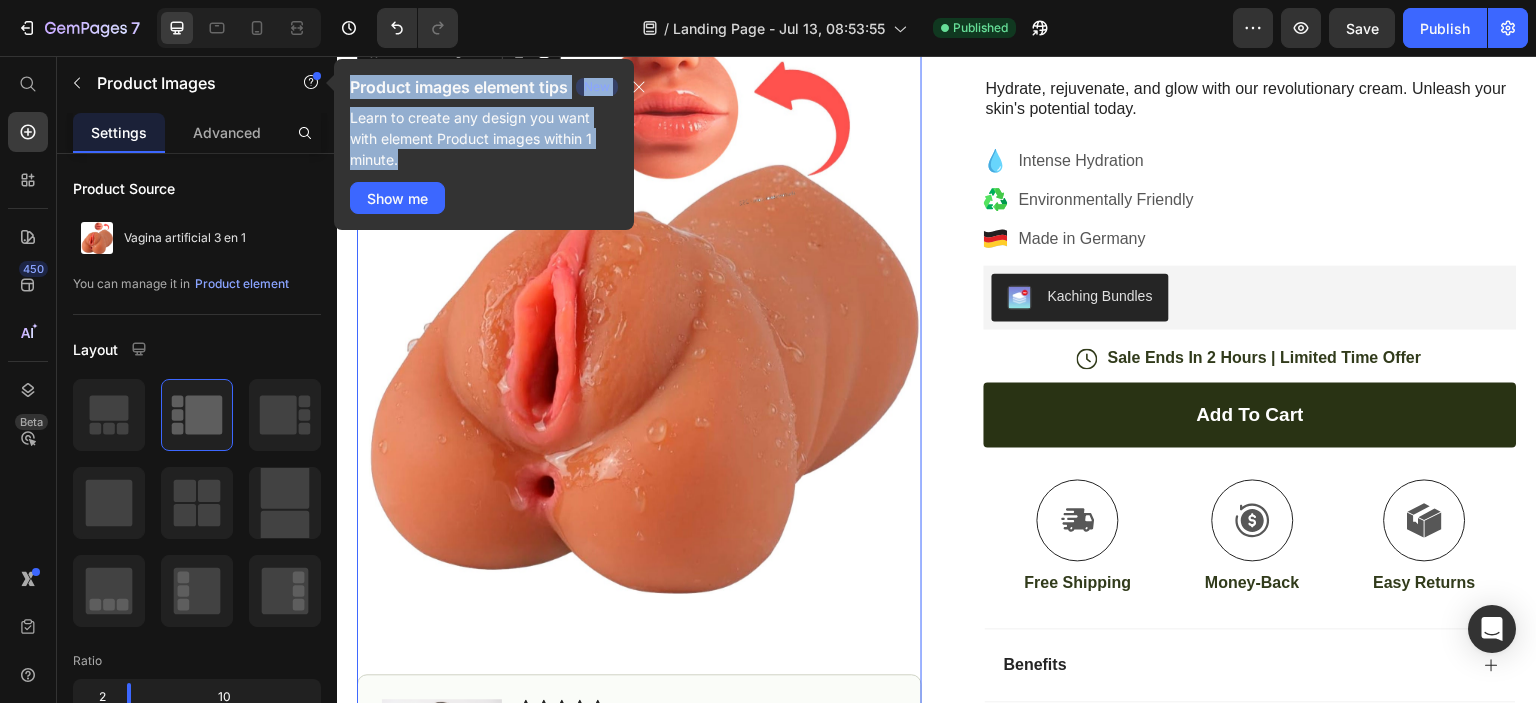 drag, startPoint x: 412, startPoint y: 158, endPoint x: 348, endPoint y: 85, distance: 97.082436 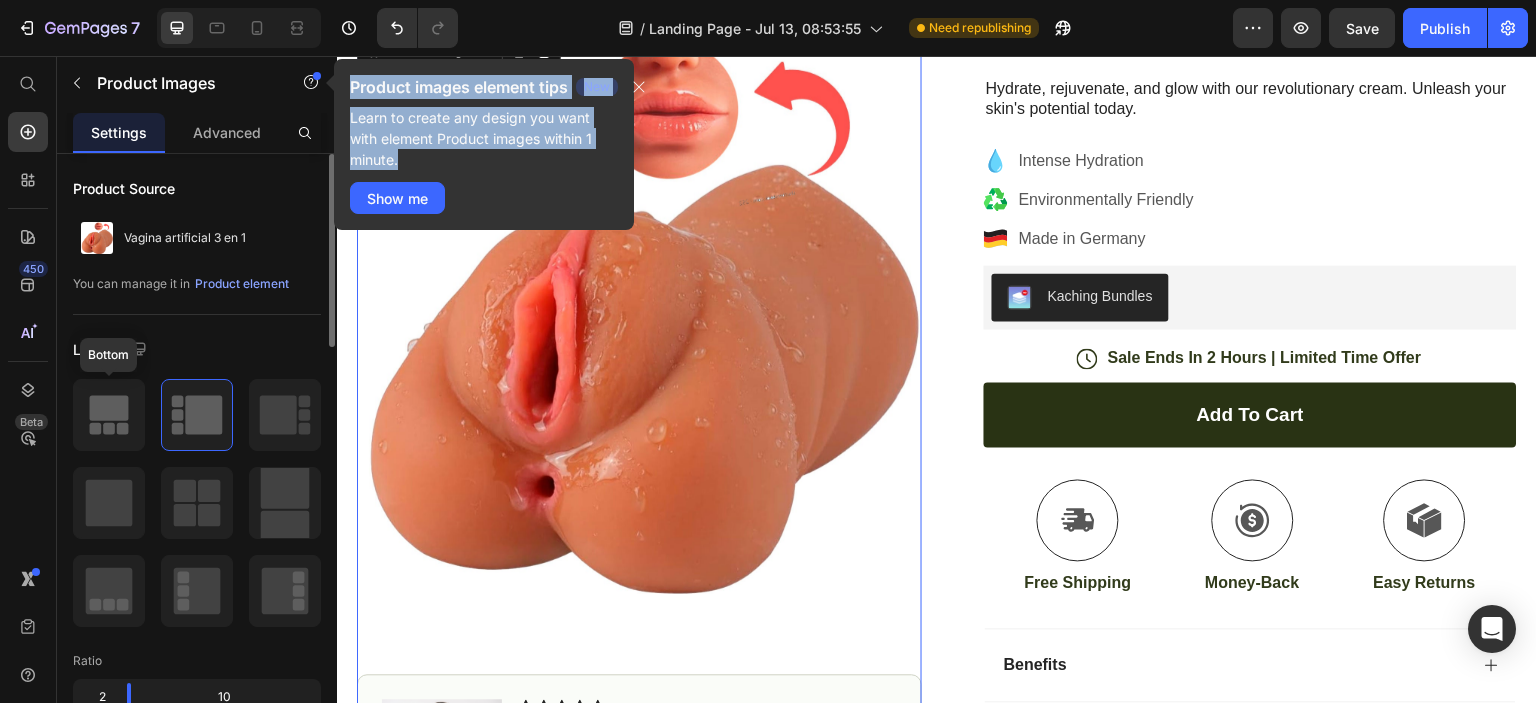 click 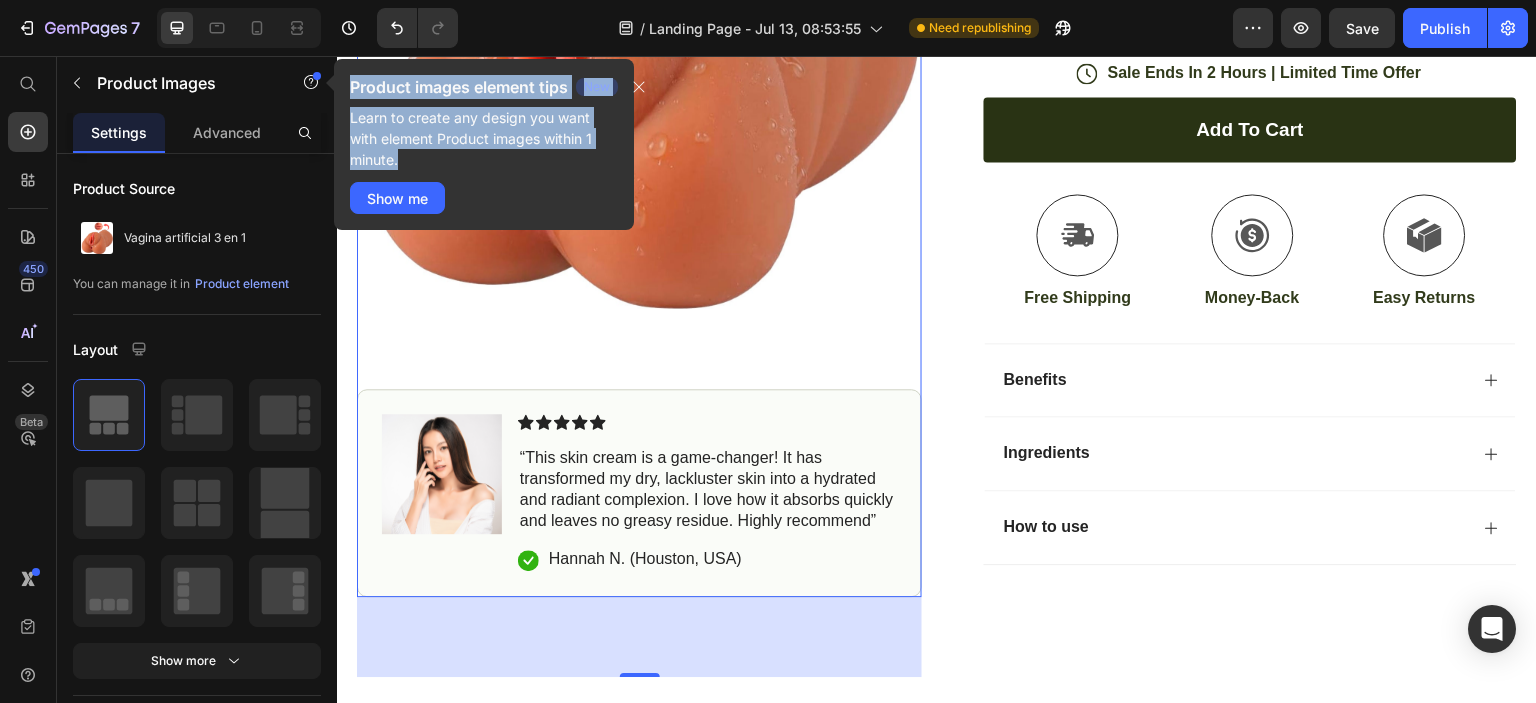 scroll, scrollTop: 632, scrollLeft: 0, axis: vertical 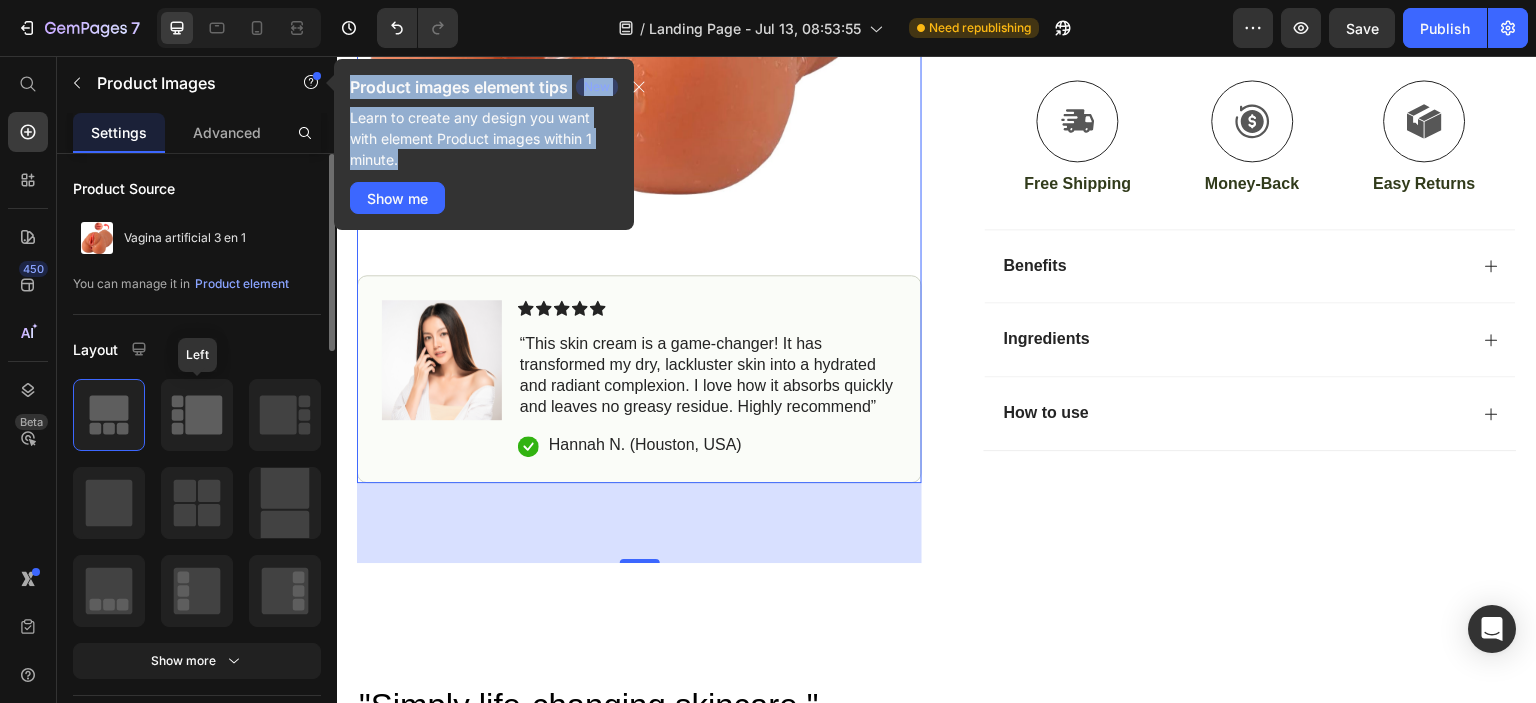 click 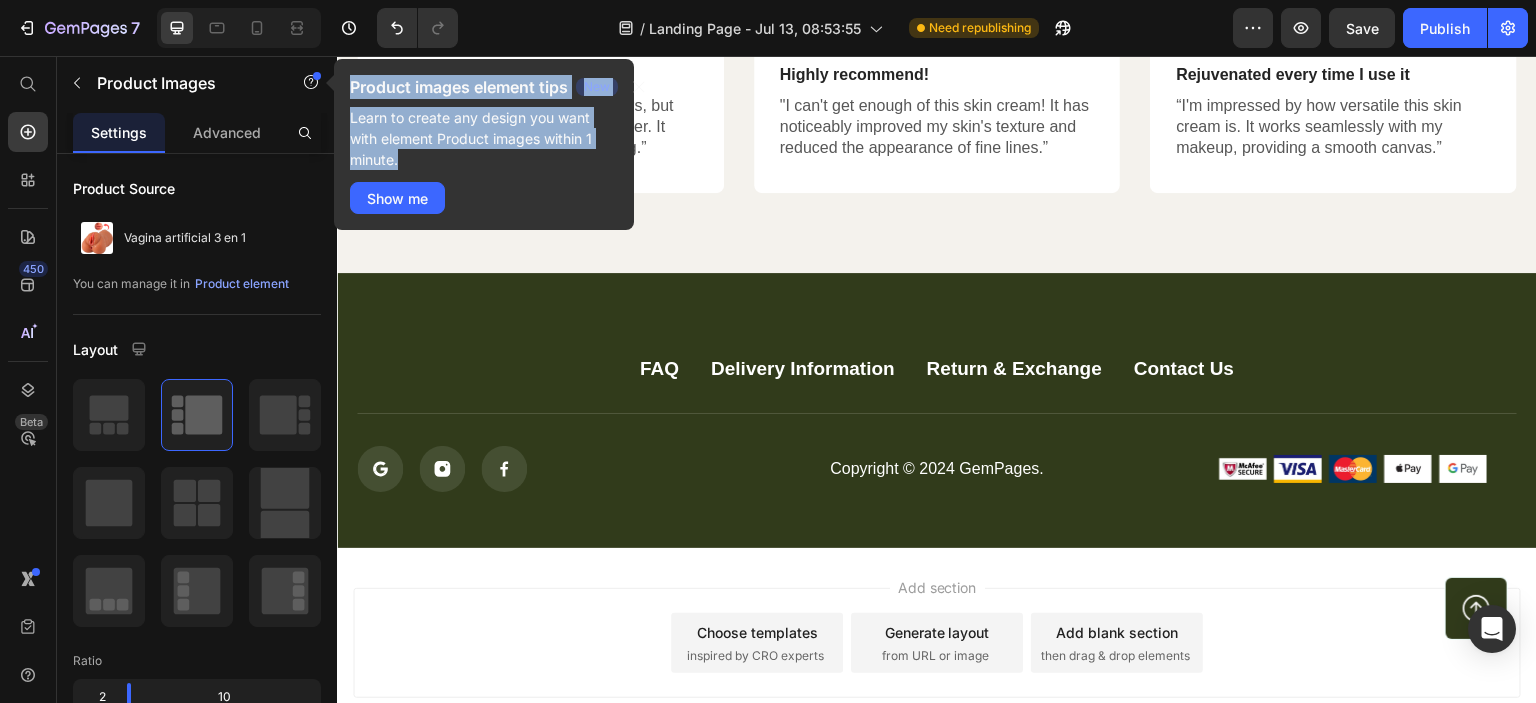 scroll, scrollTop: 5432, scrollLeft: 0, axis: vertical 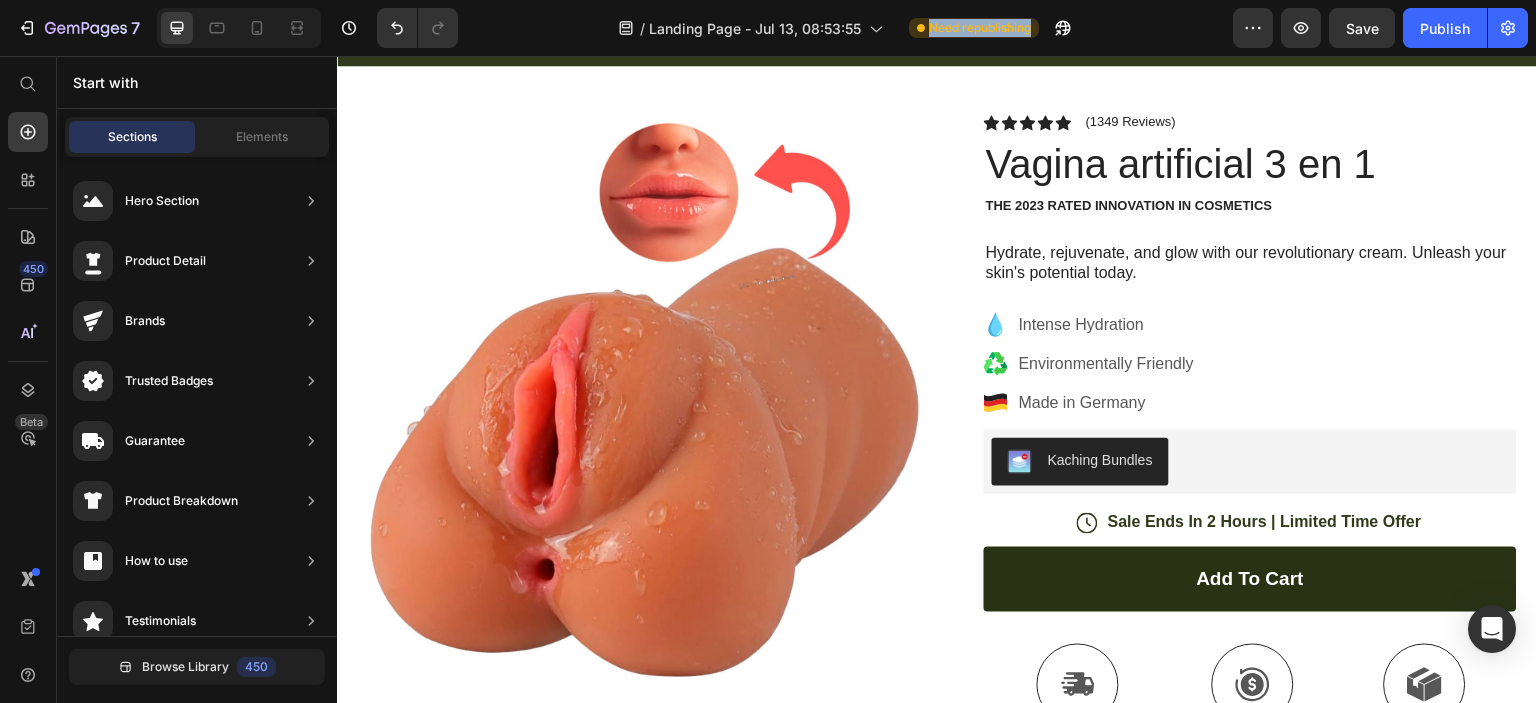 drag, startPoint x: 902, startPoint y: 30, endPoint x: 1040, endPoint y: 24, distance: 138.13037 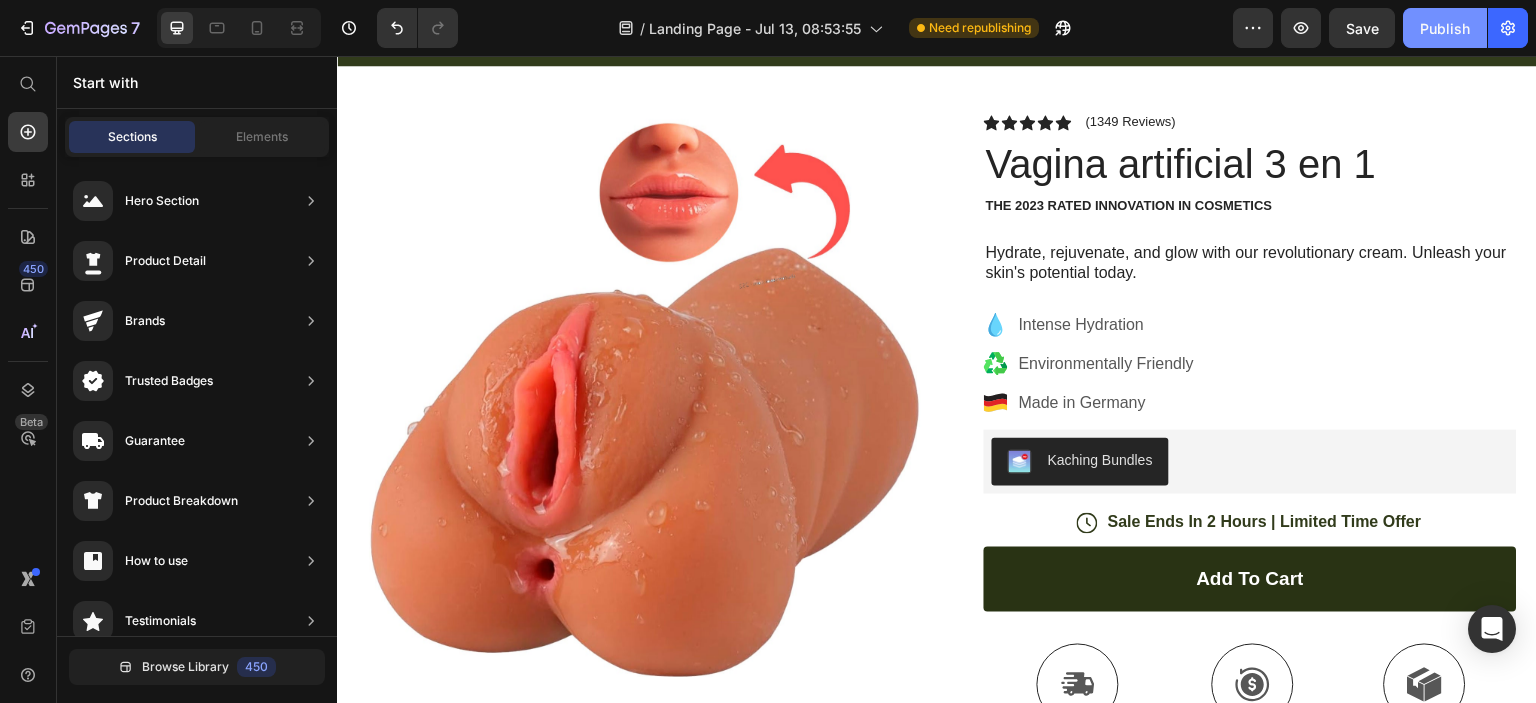 click on "Publish" at bounding box center (1445, 28) 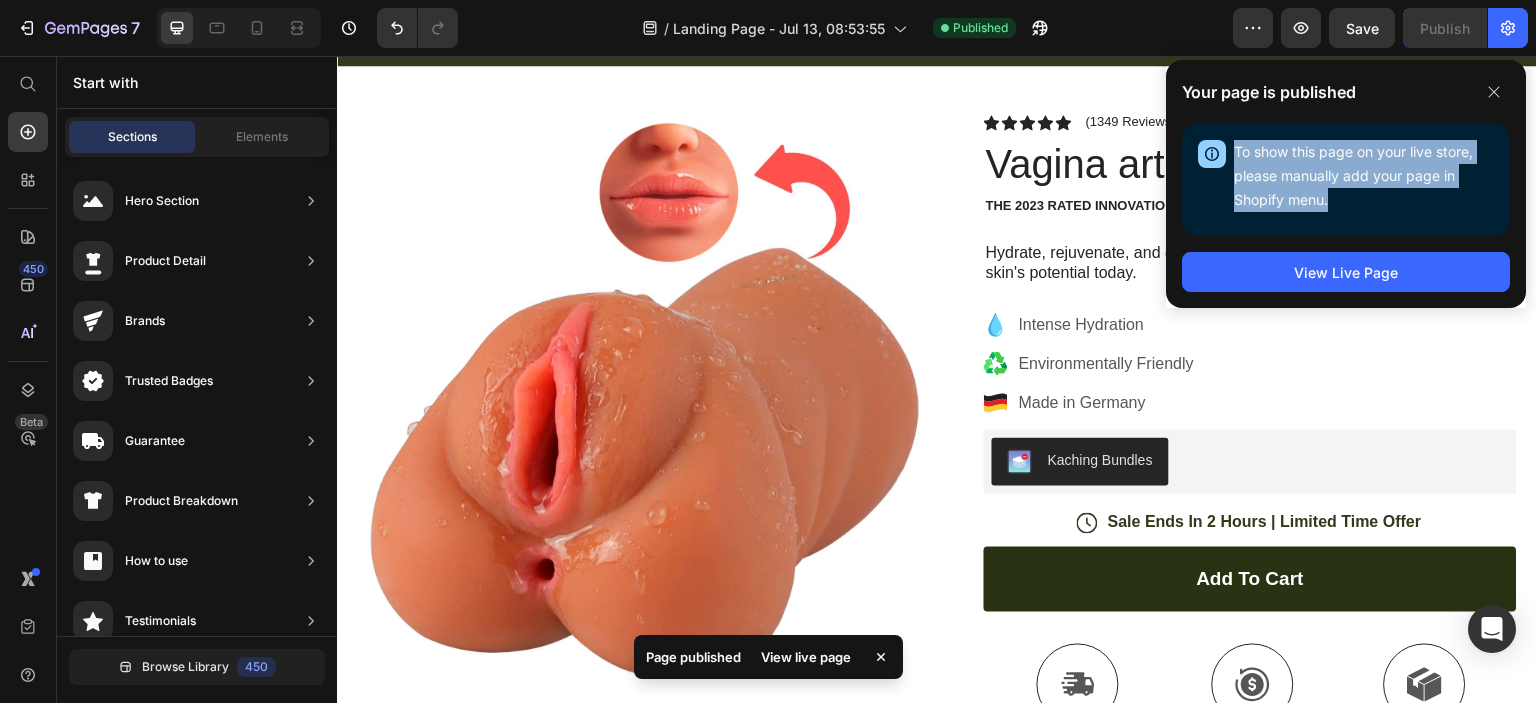 drag, startPoint x: 1338, startPoint y: 206, endPoint x: 1223, endPoint y: 146, distance: 129.71121 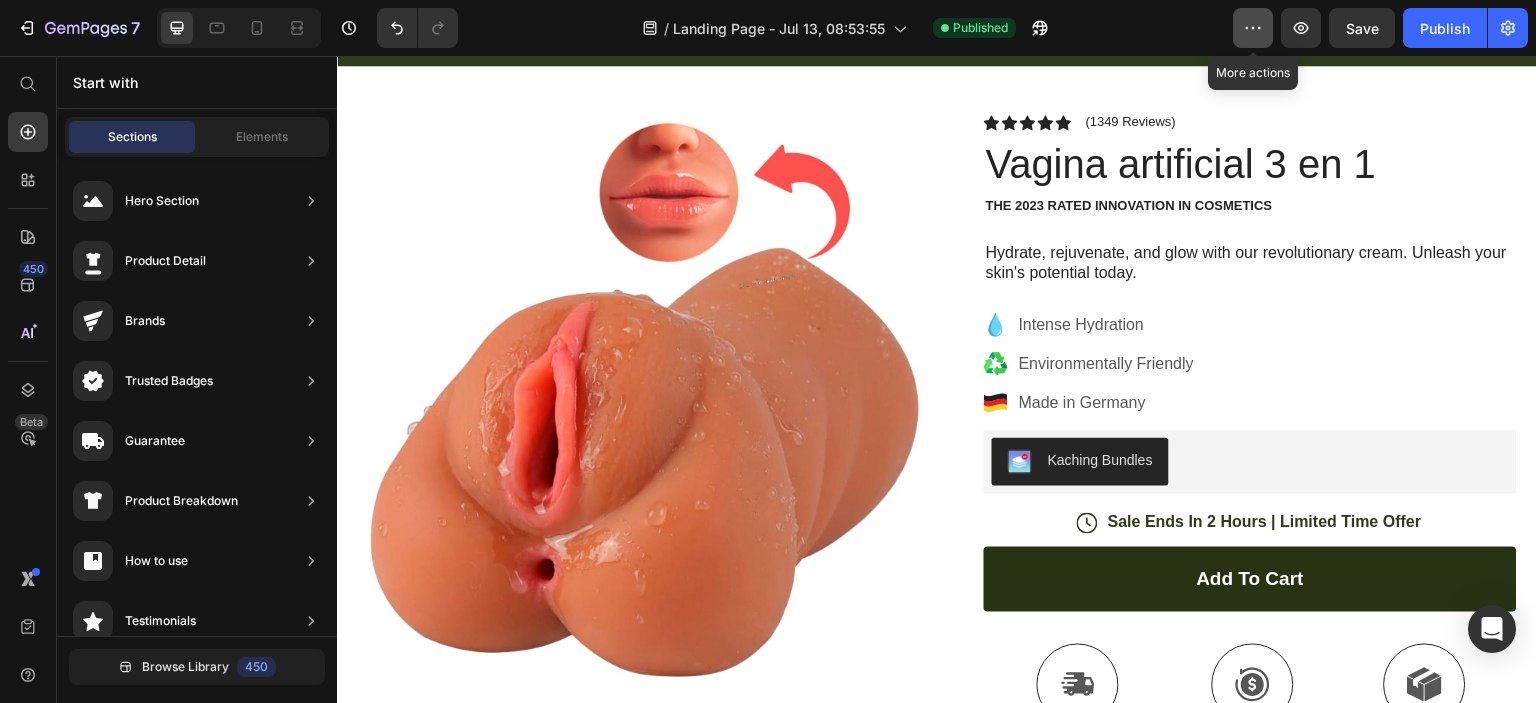 click 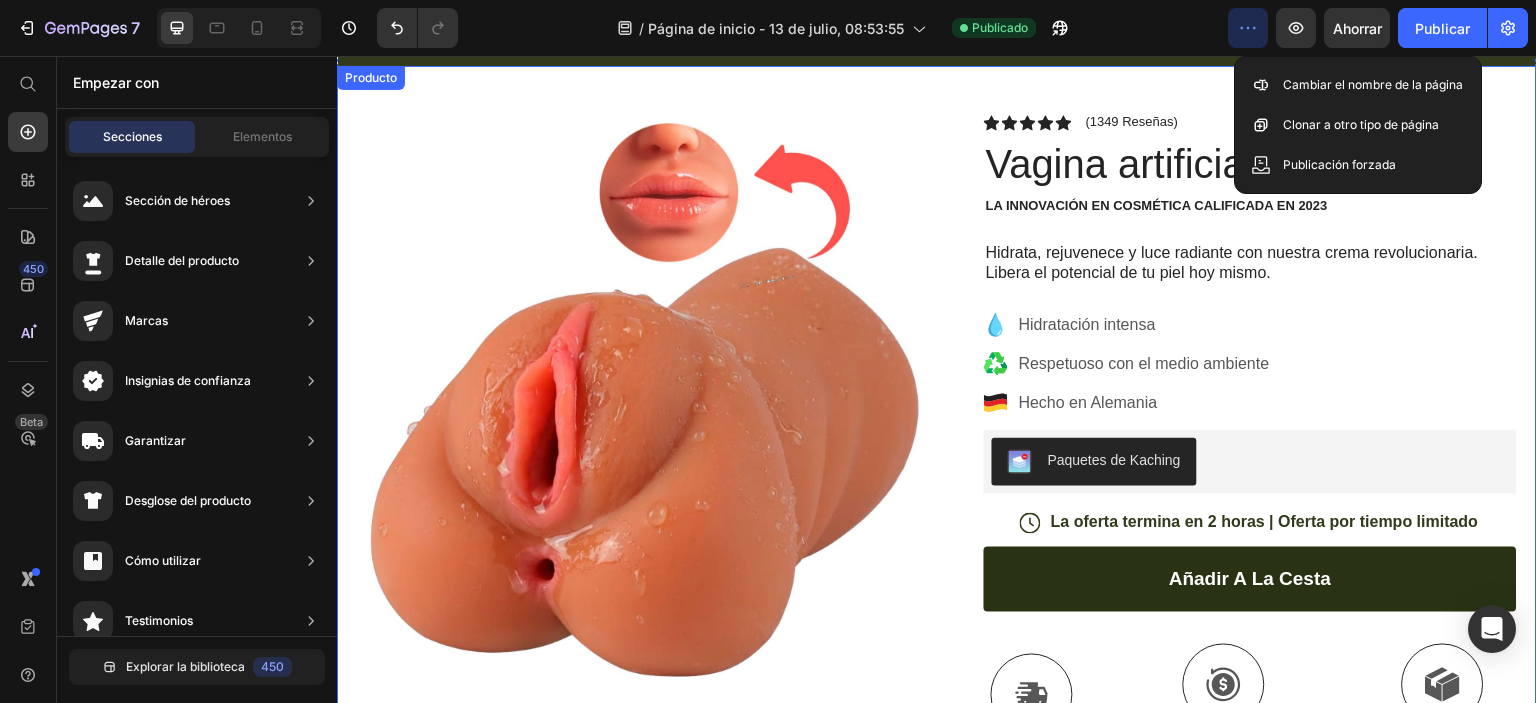 click on "Icono [FIRST] [LAST] ([CITY], [COUNTRY]) Bloque de texto Fila Fila Fila Icono Icono Icono Icono Icono Lista de iconos (1349 Reseñas) Bloque de texto Fila Vagina artificial 3 en 1 Título del producto La innovación en cosmética calificada en 2023 Bloque de texto Hidrata, rejuvenece y luce radiante con nuestra crema revolucionaria. Libera el potencial de tu piel hoy mismo. Bloque de texto
Hidratación intensa
Respetuoso con el medio ambiente
Hecho en Alemania Lista de artículos Paquetes de Kaching Paquetes de Kaching
Icono La oferta termina en 2 horas | Oferta por tiempo limitado Bloque de texto Fila añadir a la cesta añadir a la cesta
Icono" at bounding box center [937, 567] 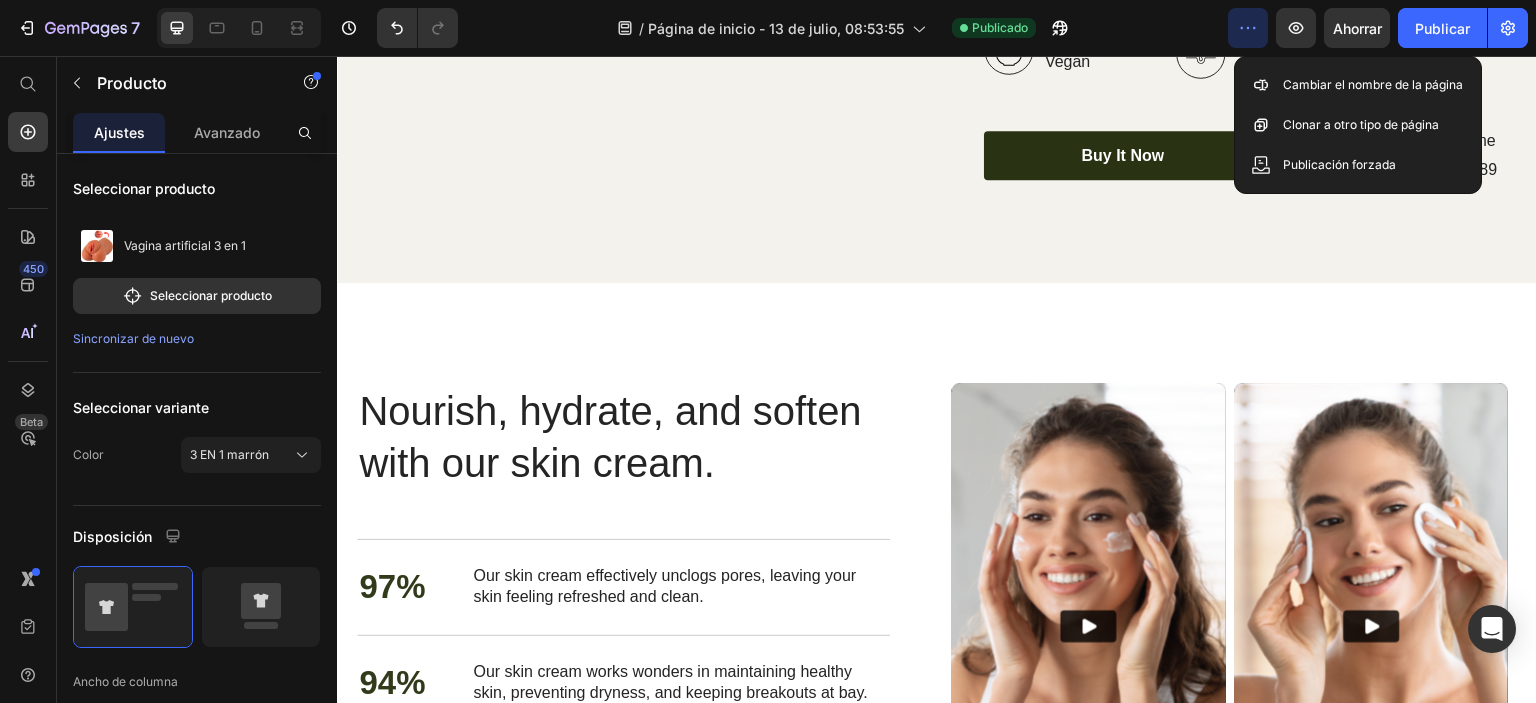 scroll, scrollTop: 2700, scrollLeft: 0, axis: vertical 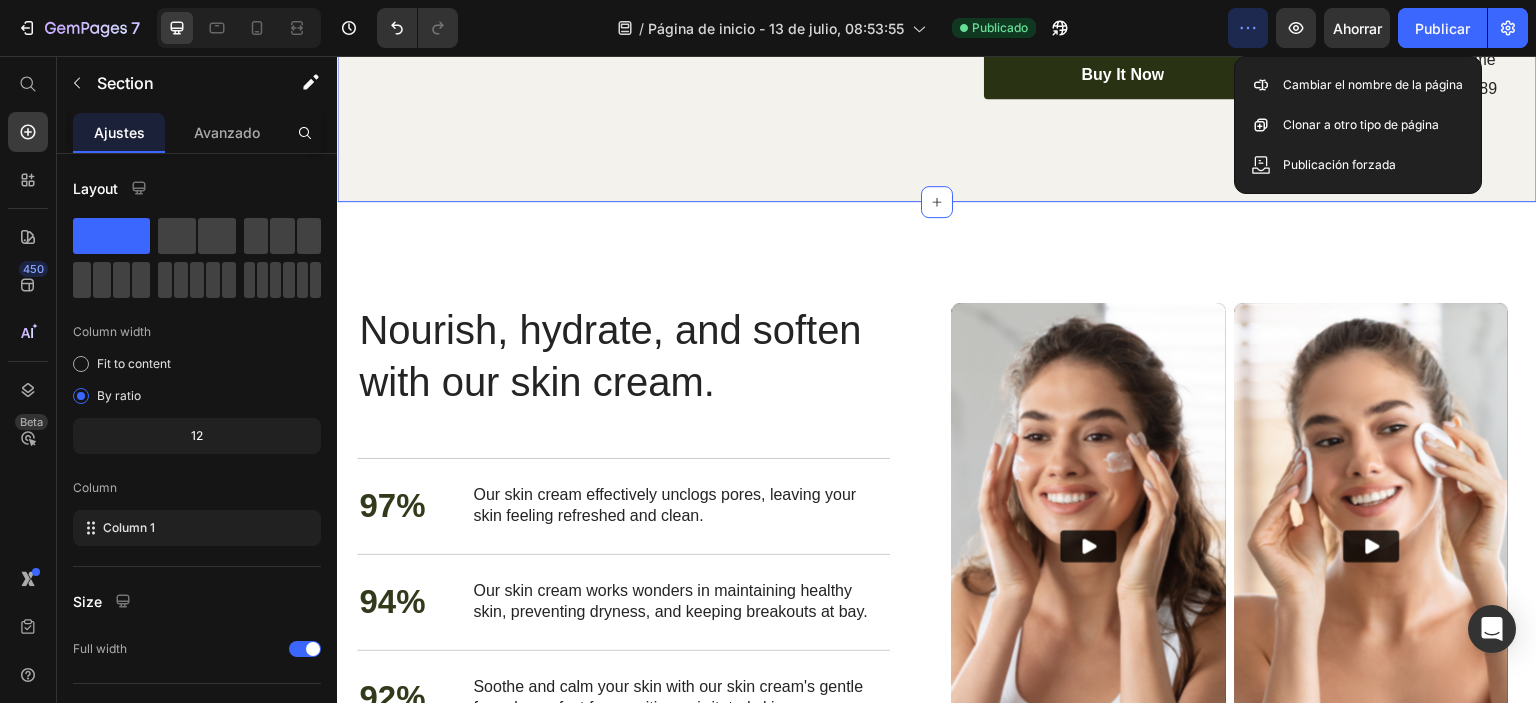 drag, startPoint x: 1519, startPoint y: 380, endPoint x: 1536, endPoint y: 404, distance: 29.410883 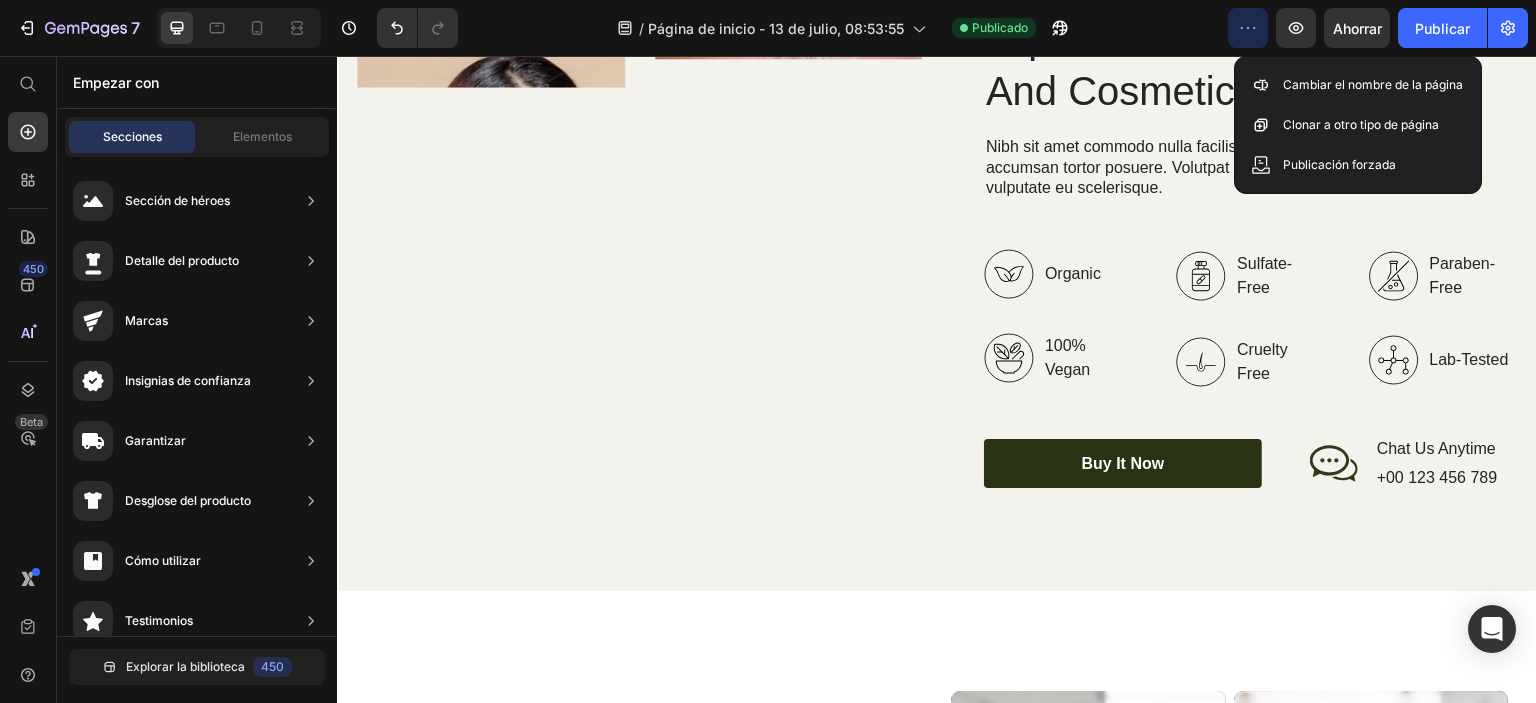 scroll, scrollTop: 1864, scrollLeft: 0, axis: vertical 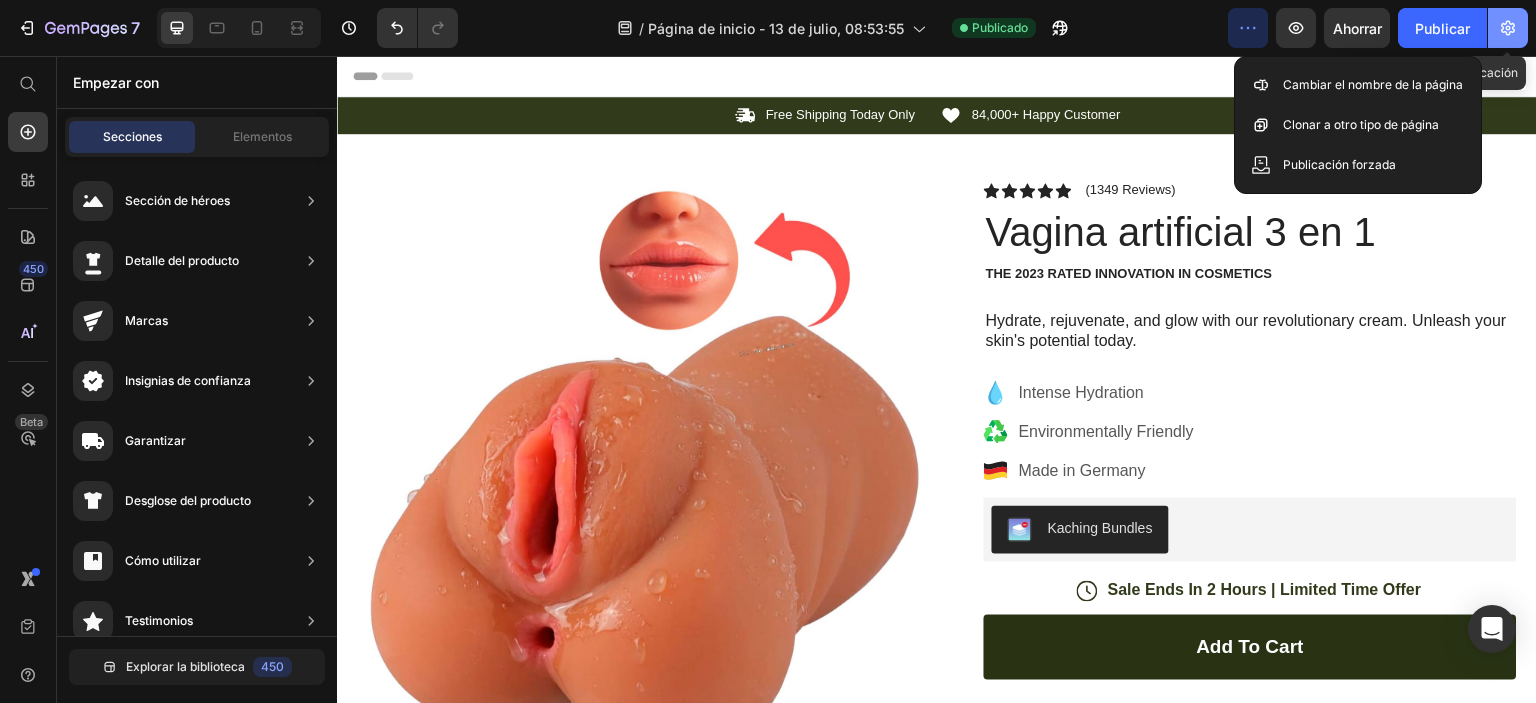 click 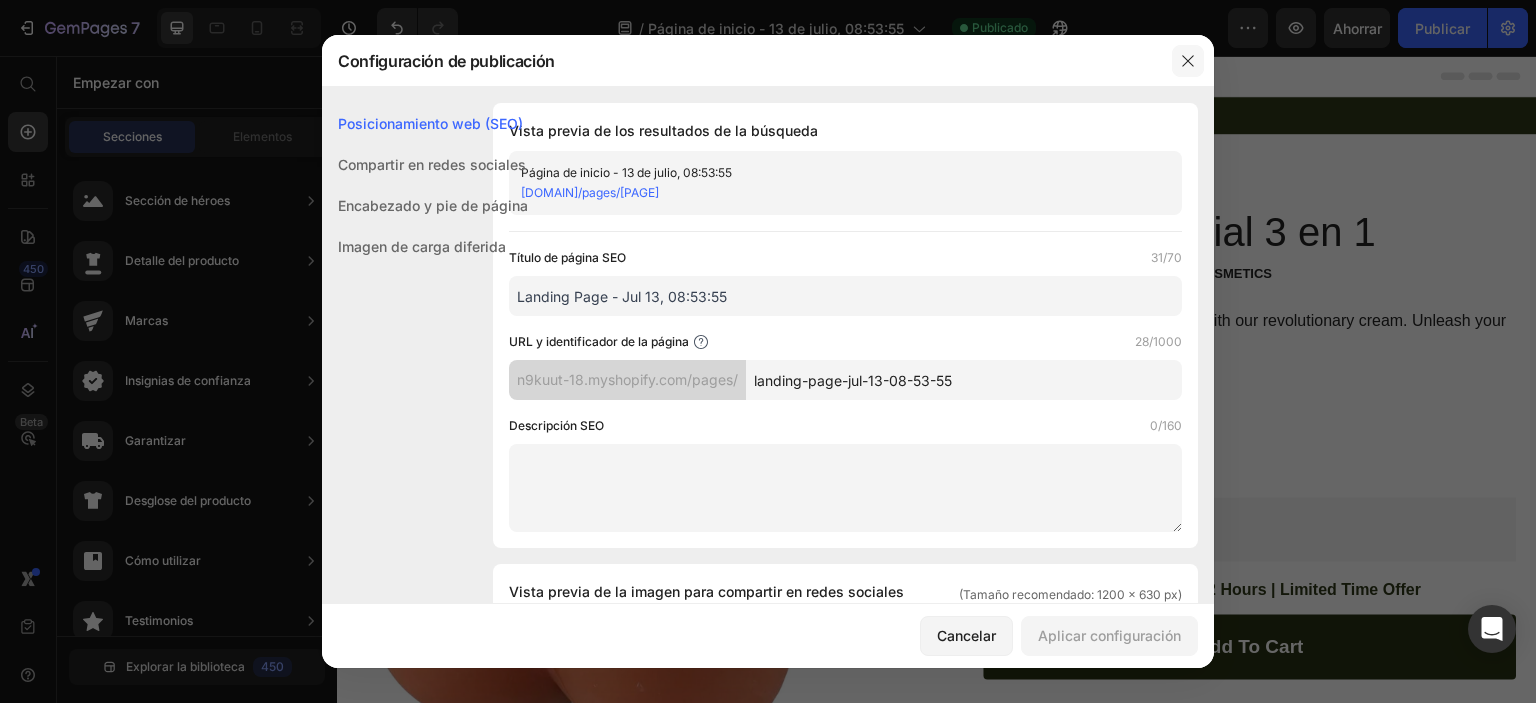 click 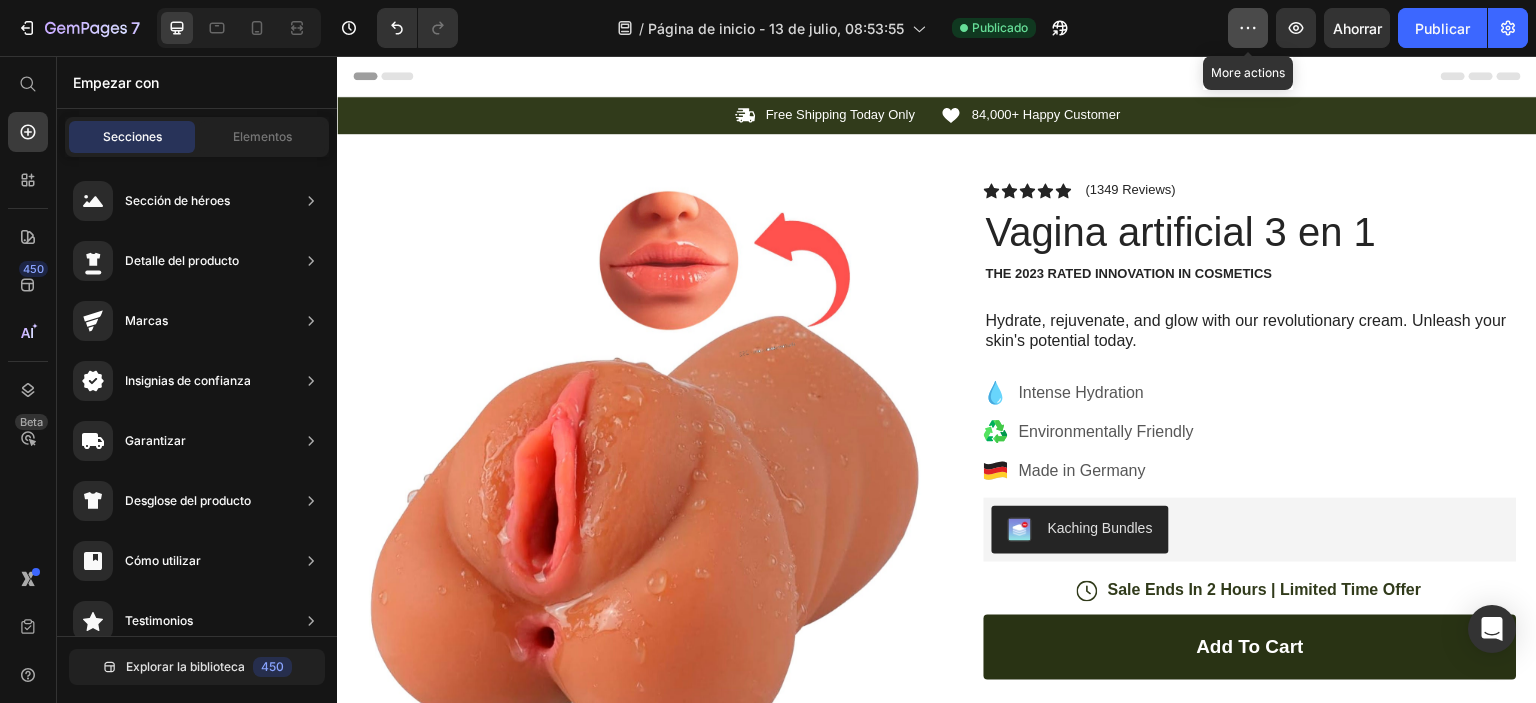 click 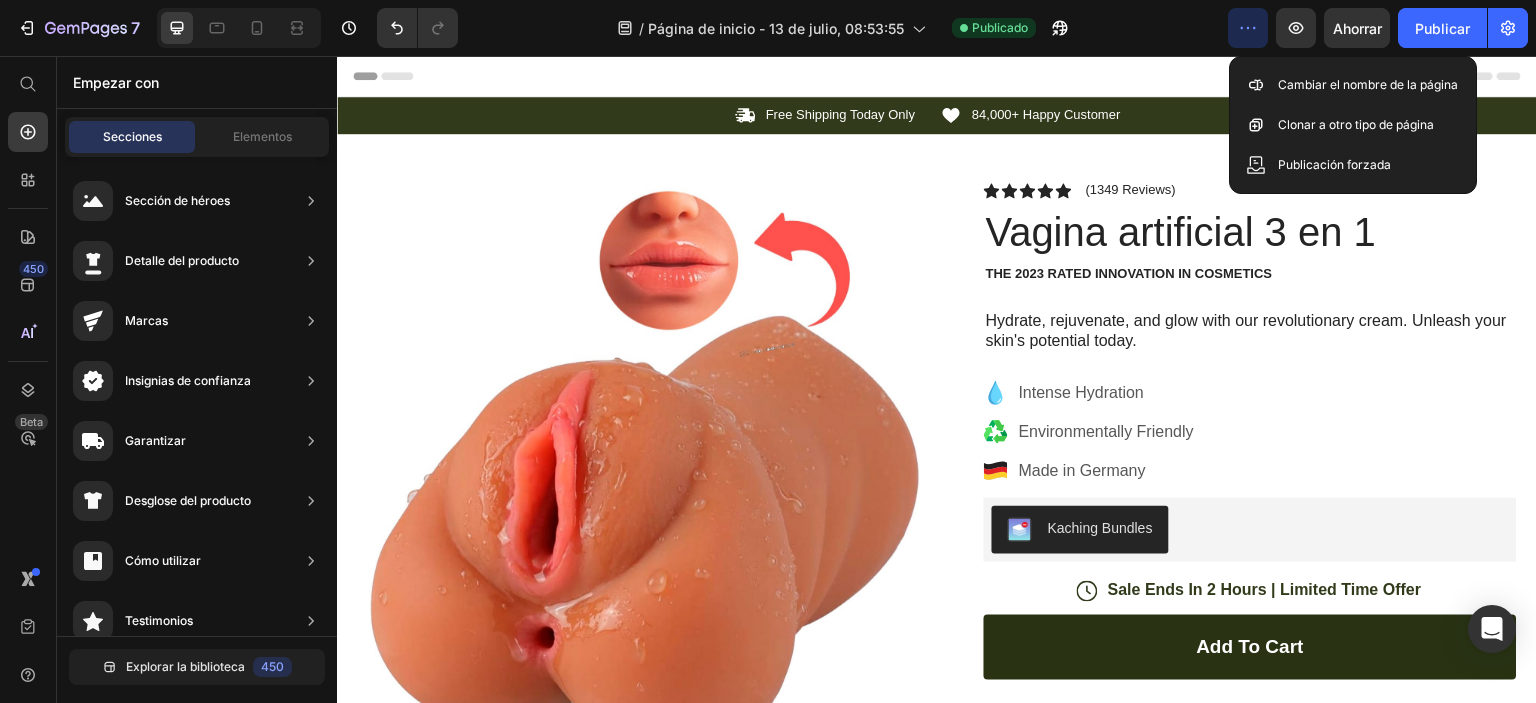 click 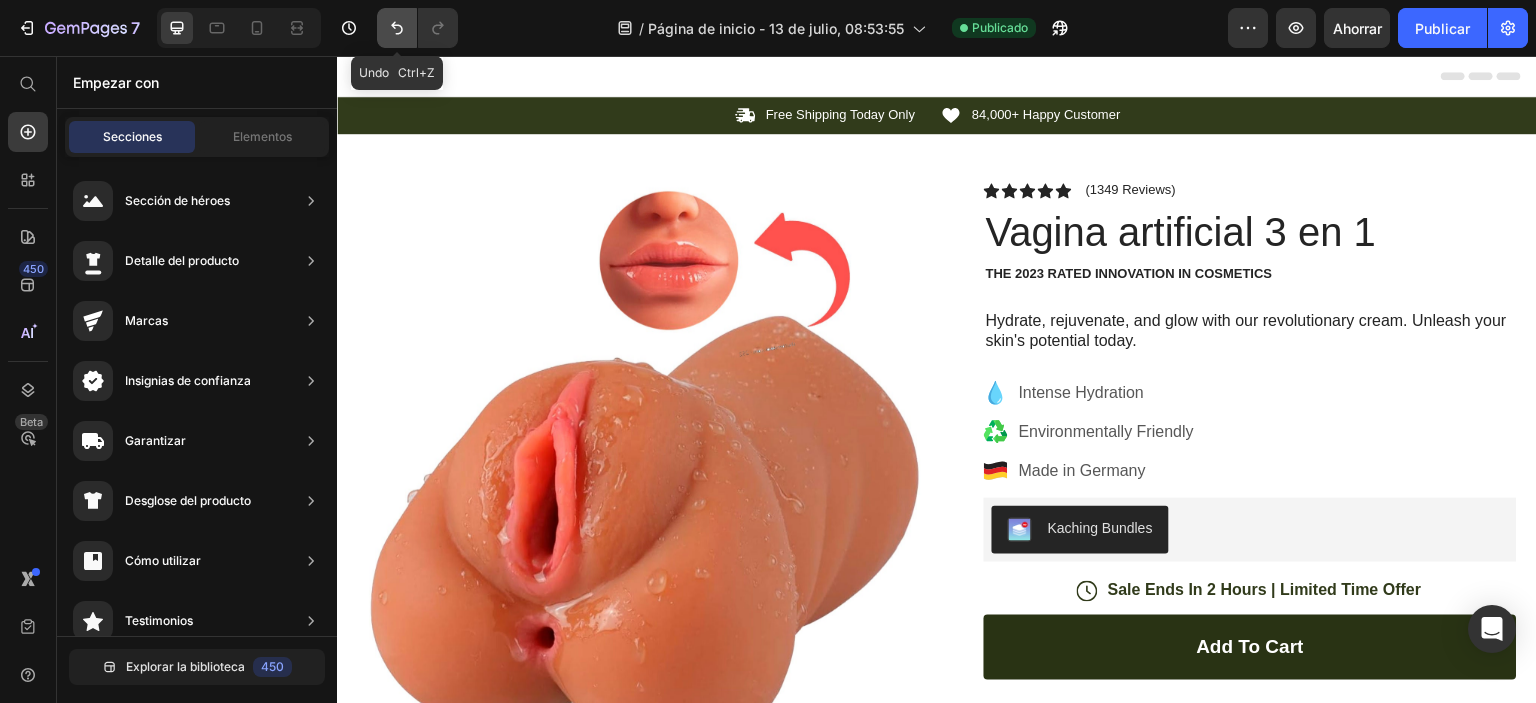 click 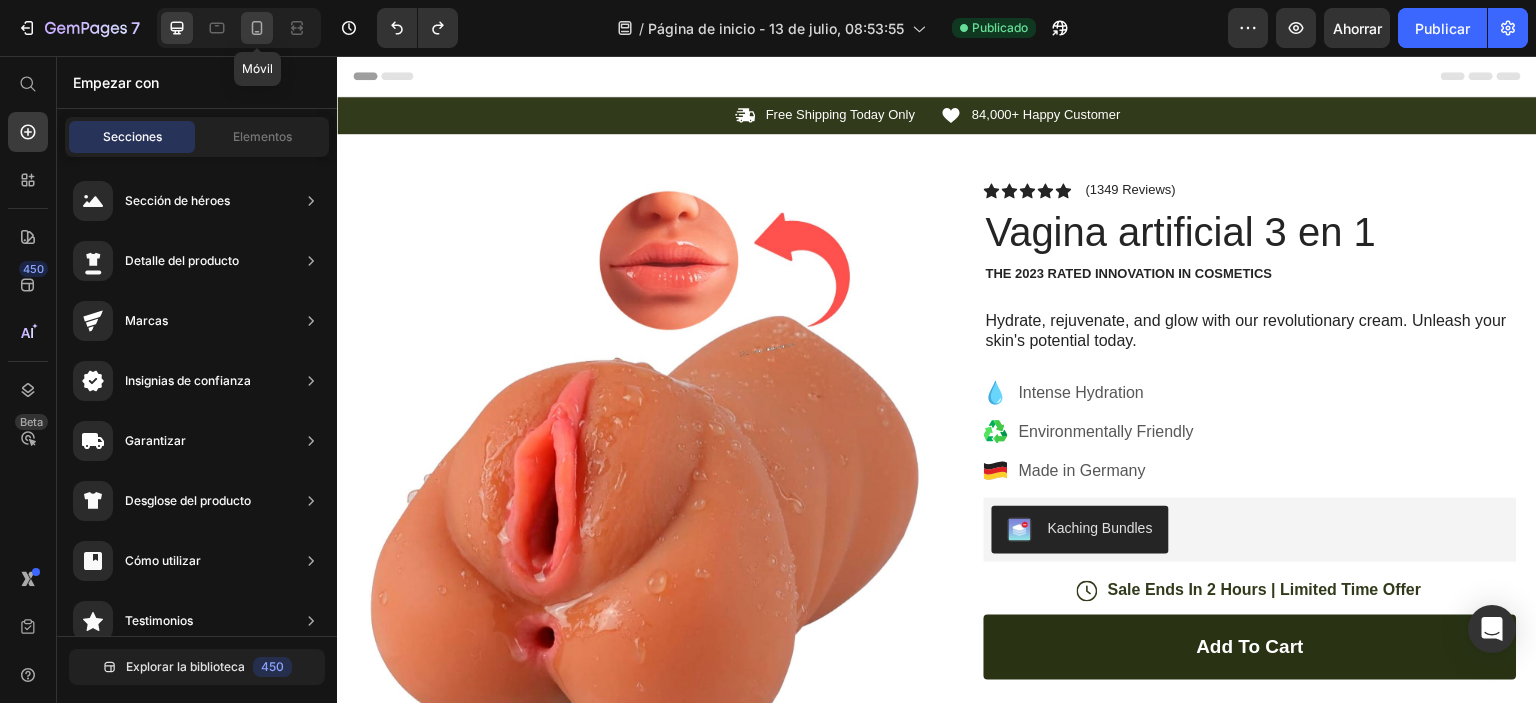 click 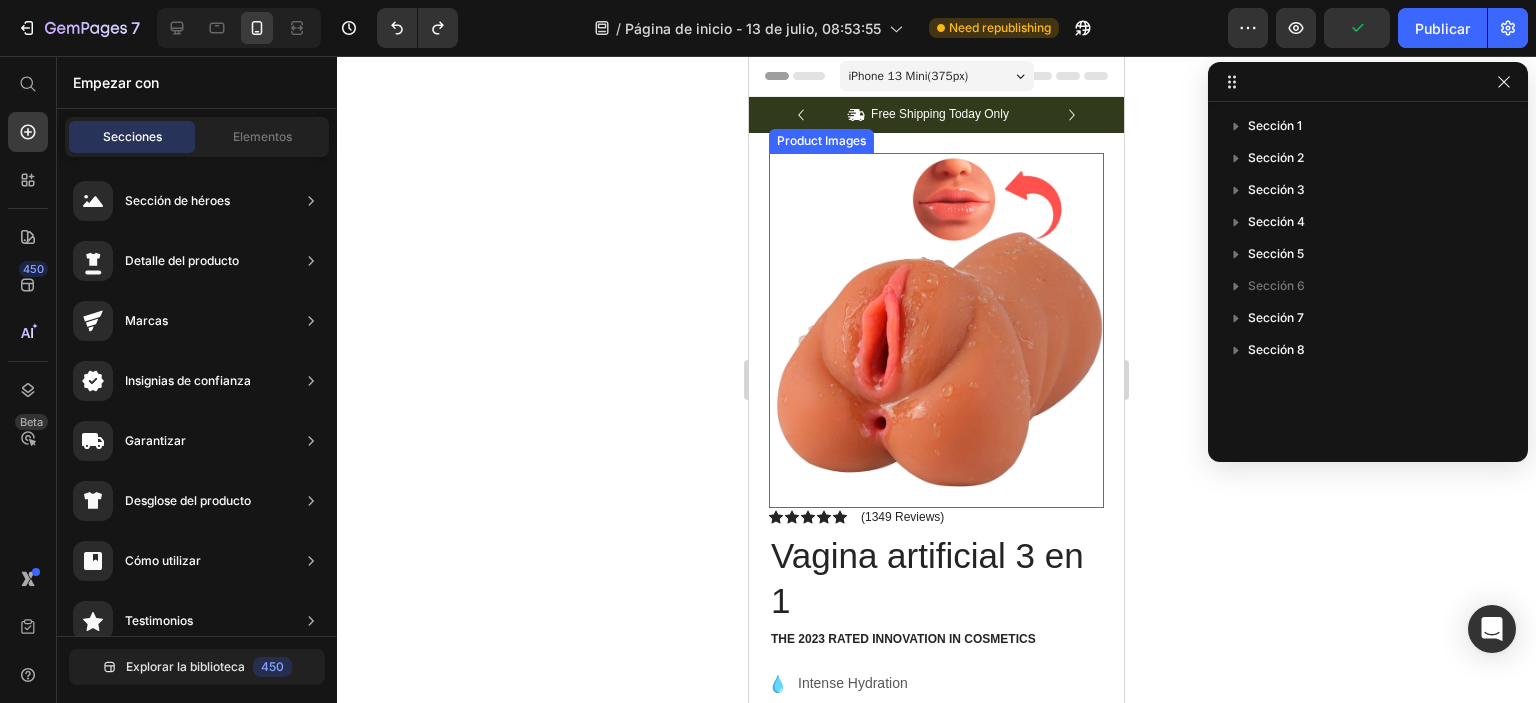 scroll, scrollTop: 200, scrollLeft: 0, axis: vertical 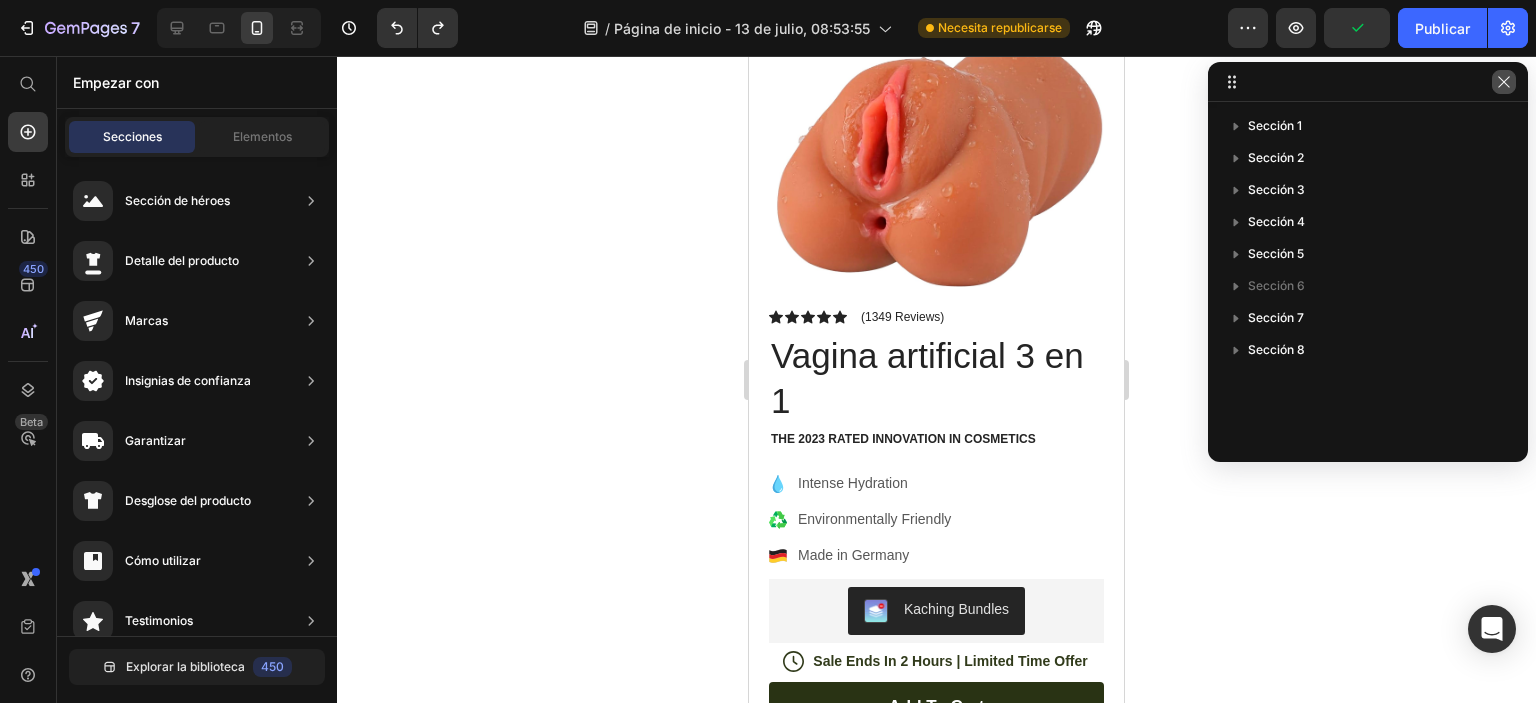 click 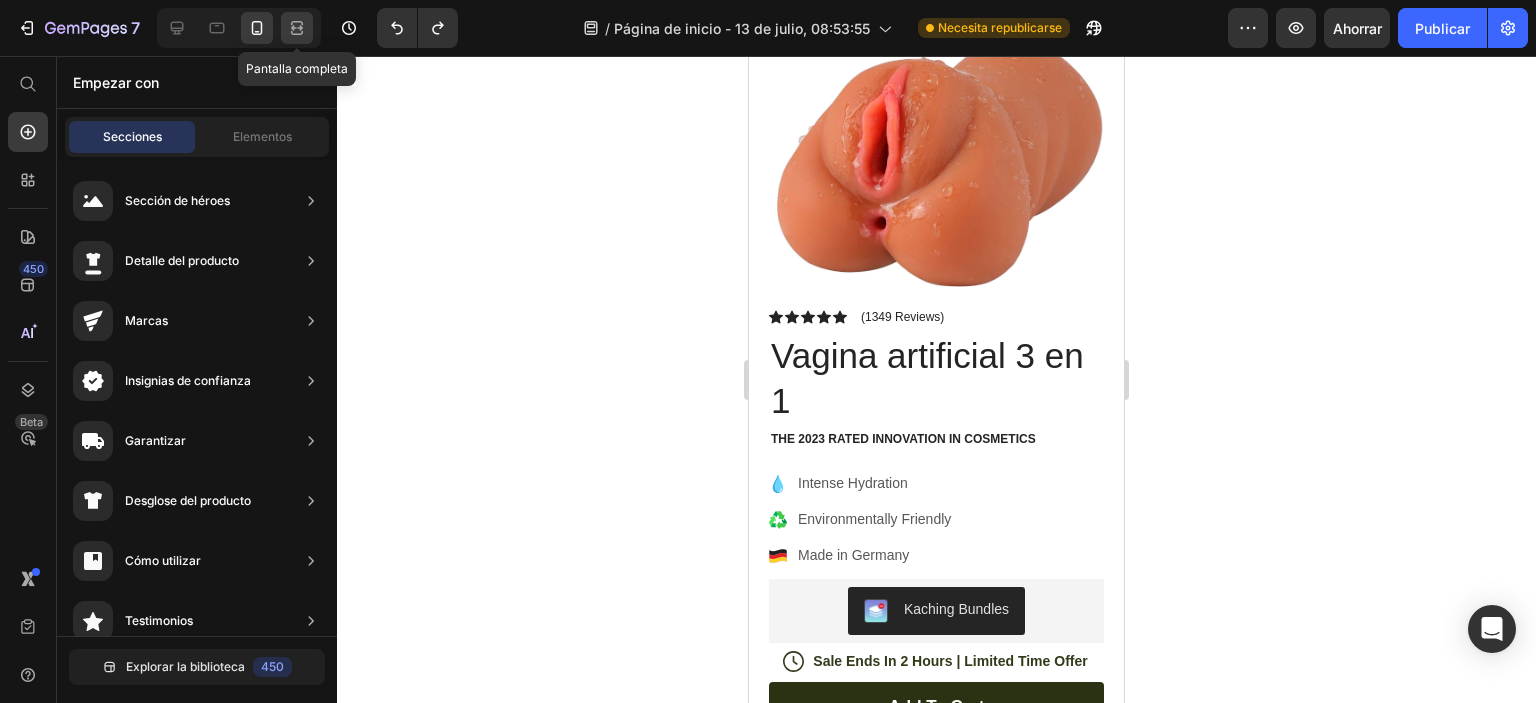 click 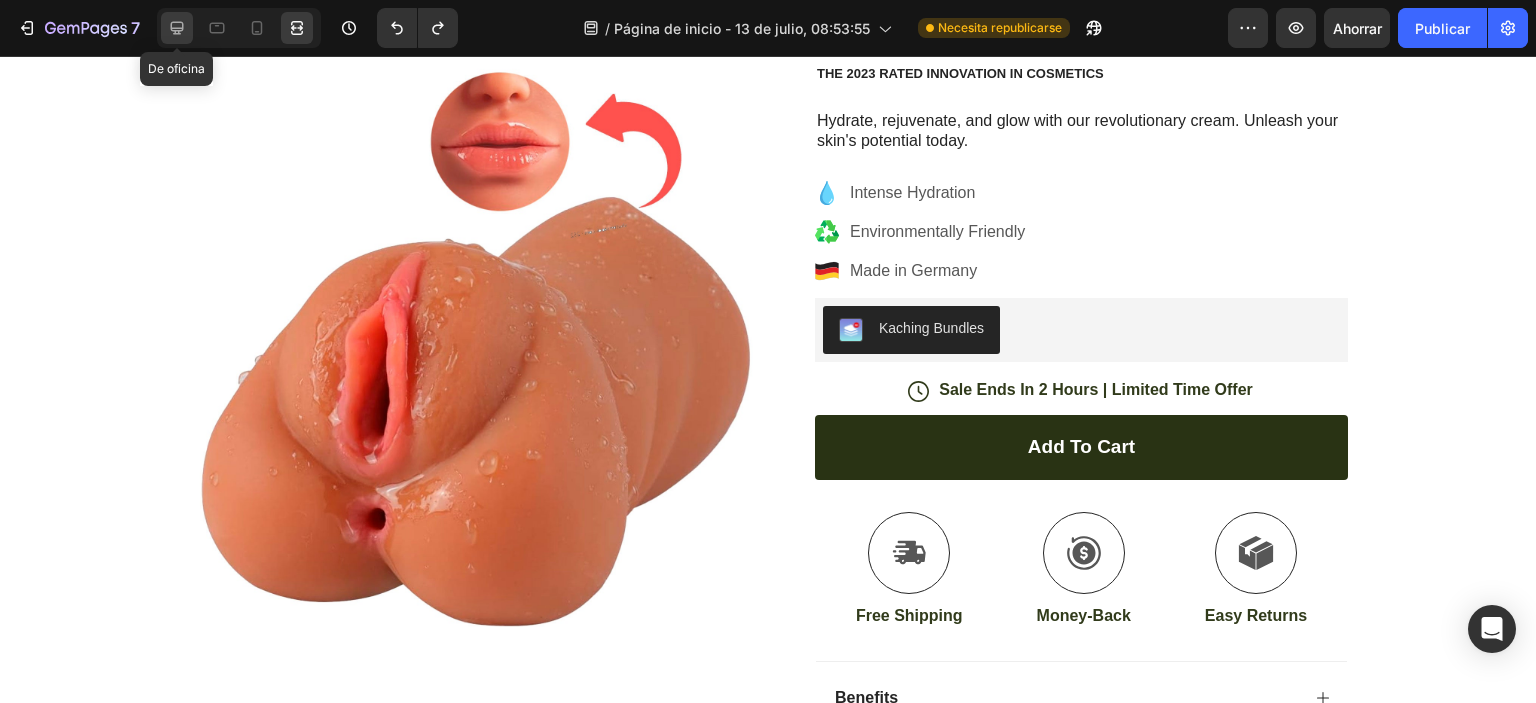 click 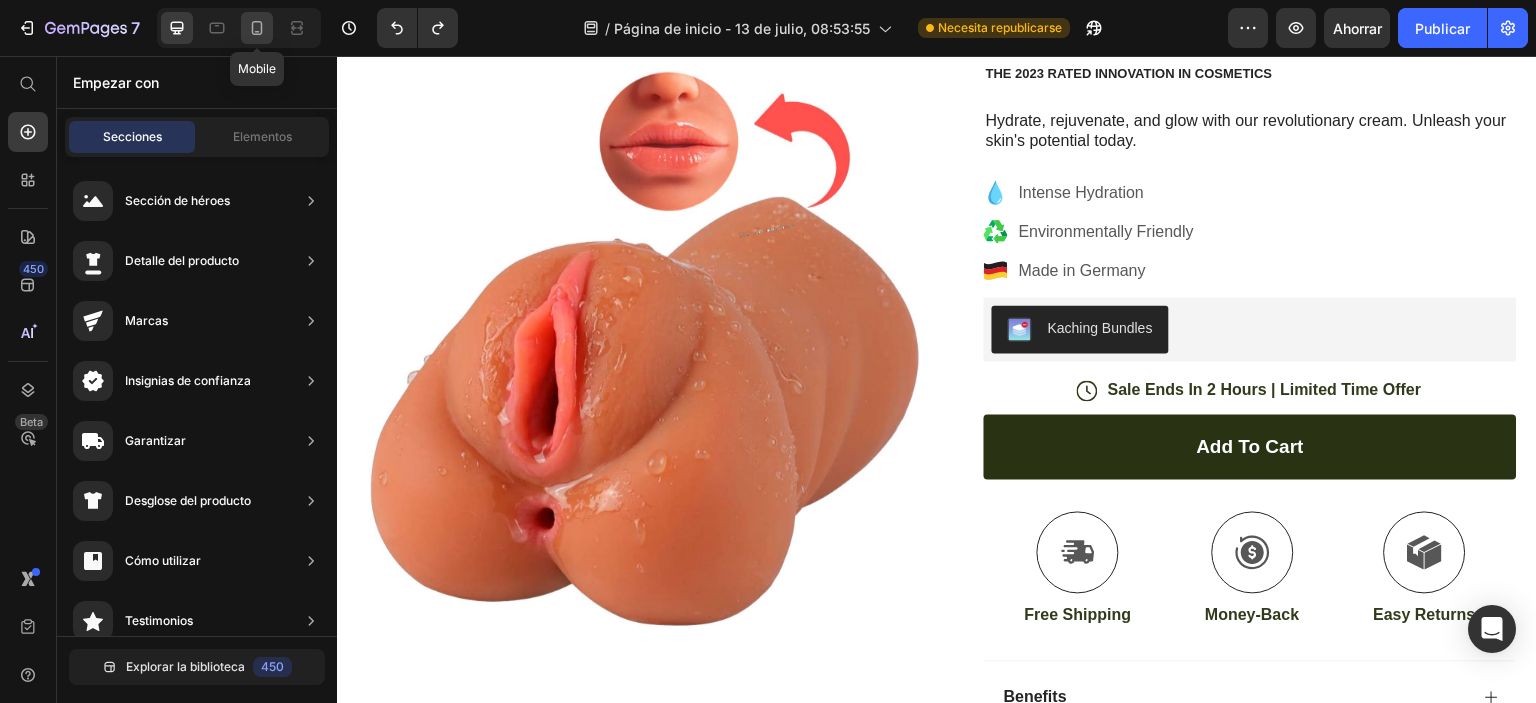 click 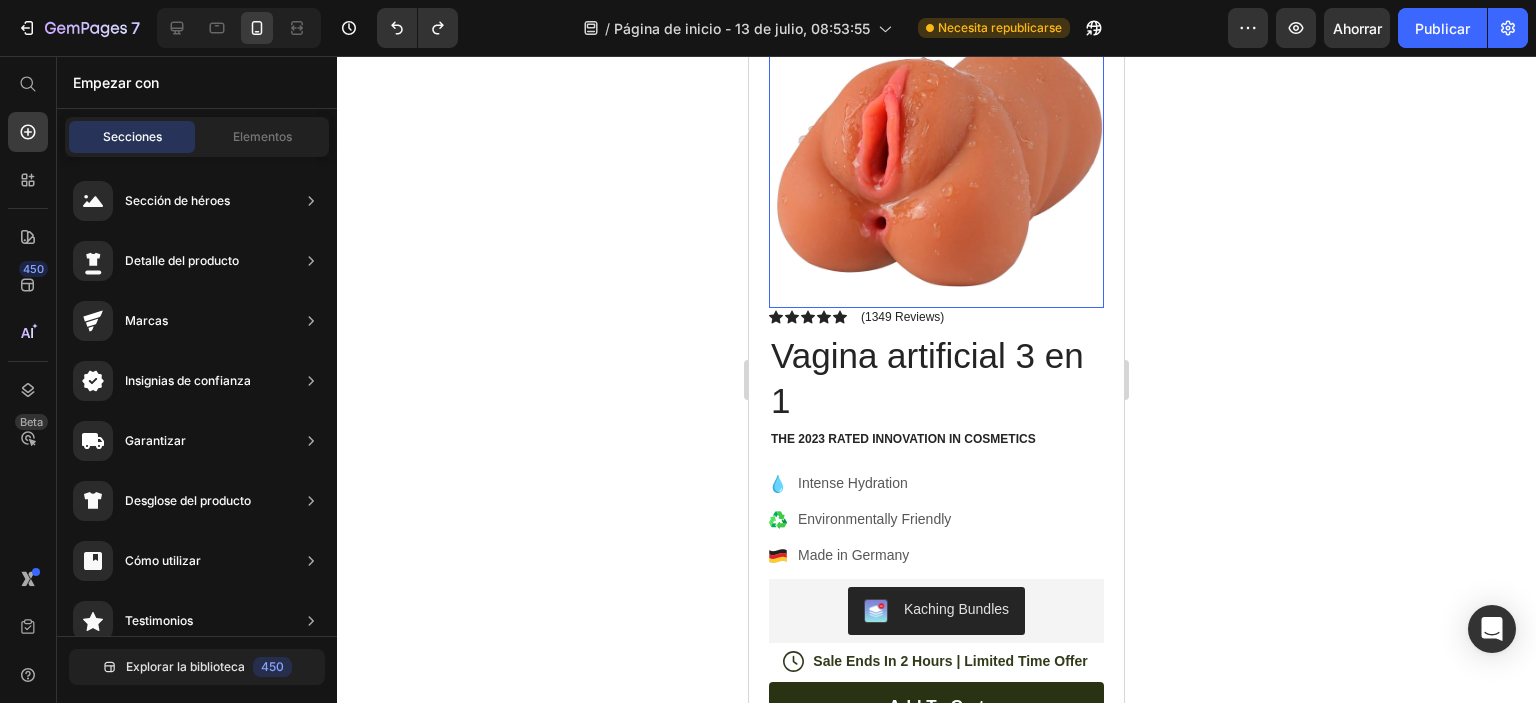 scroll, scrollTop: 0, scrollLeft: 0, axis: both 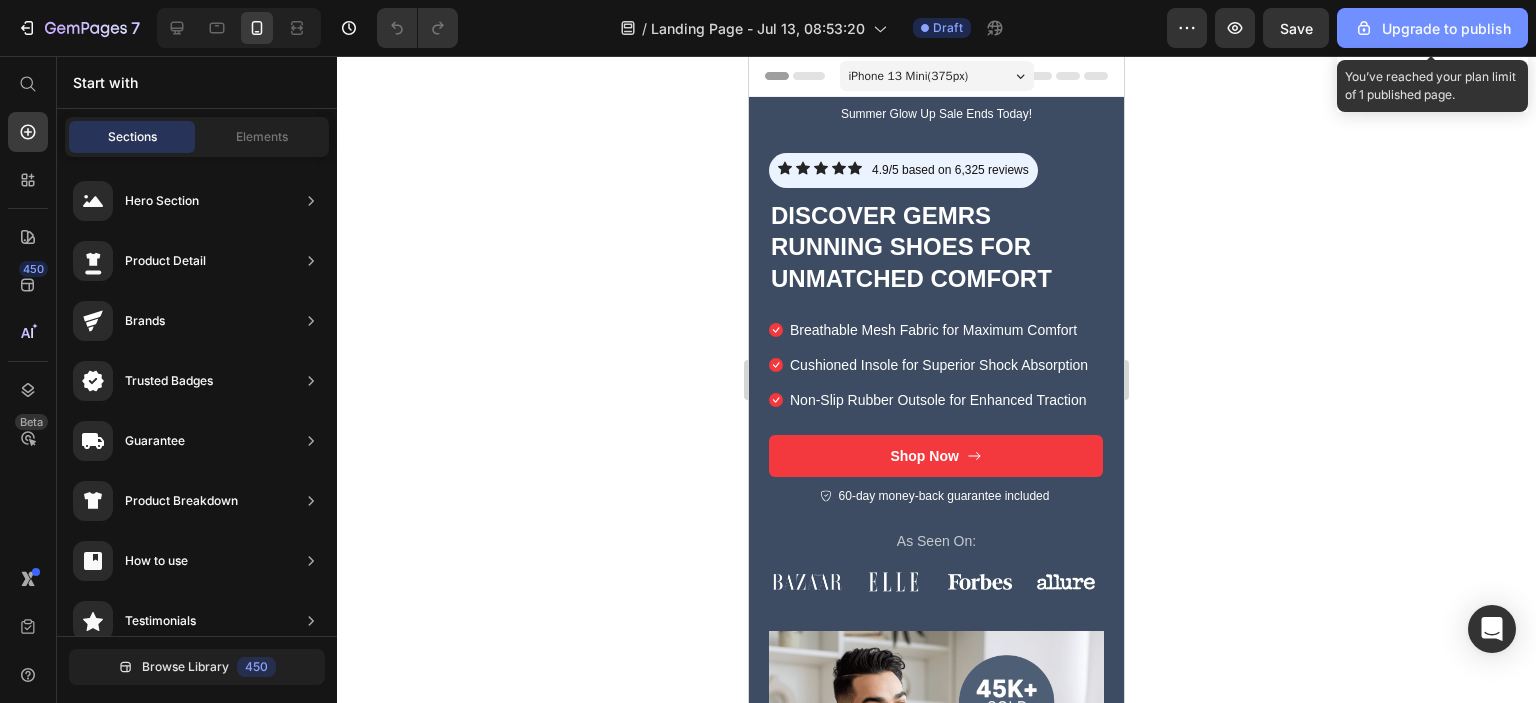 click on "Upgrade to publish" at bounding box center [1432, 28] 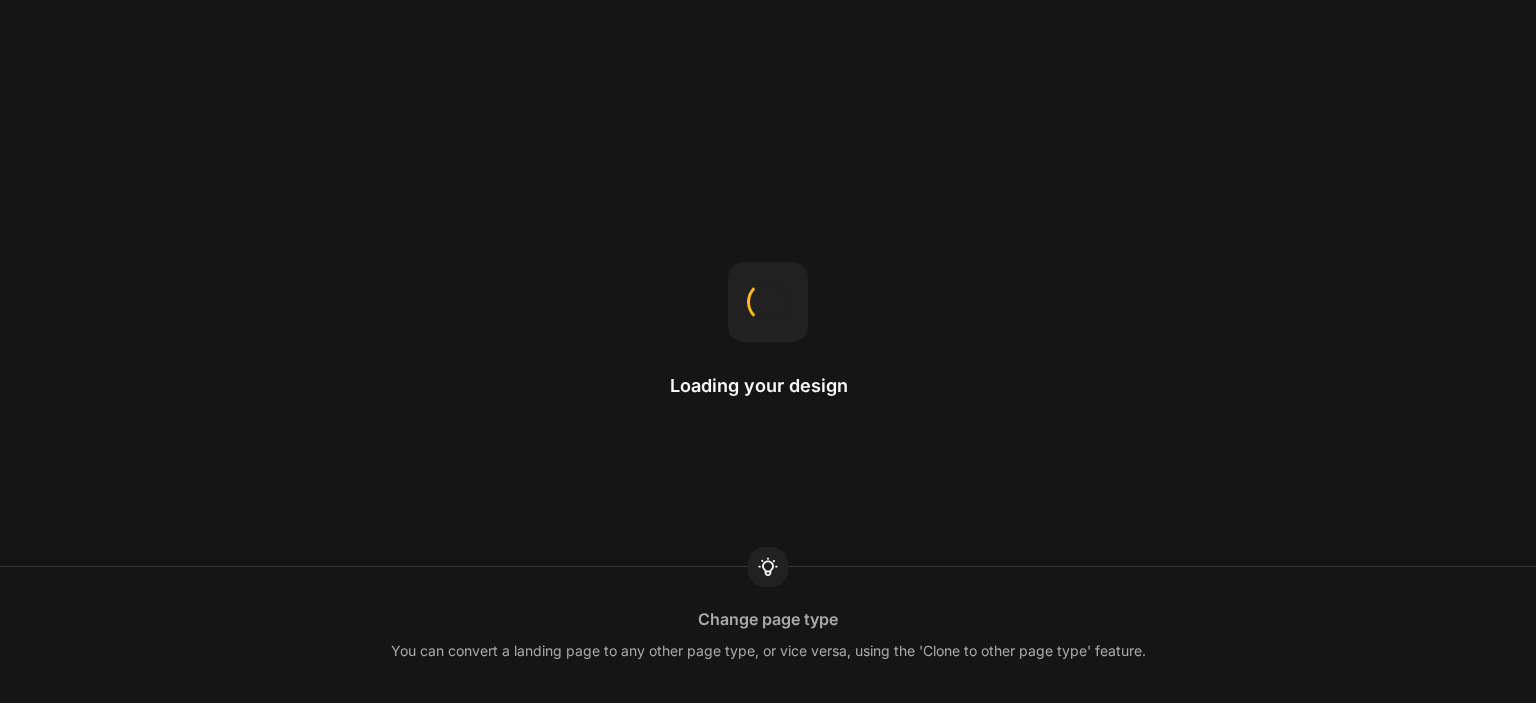 scroll, scrollTop: 0, scrollLeft: 0, axis: both 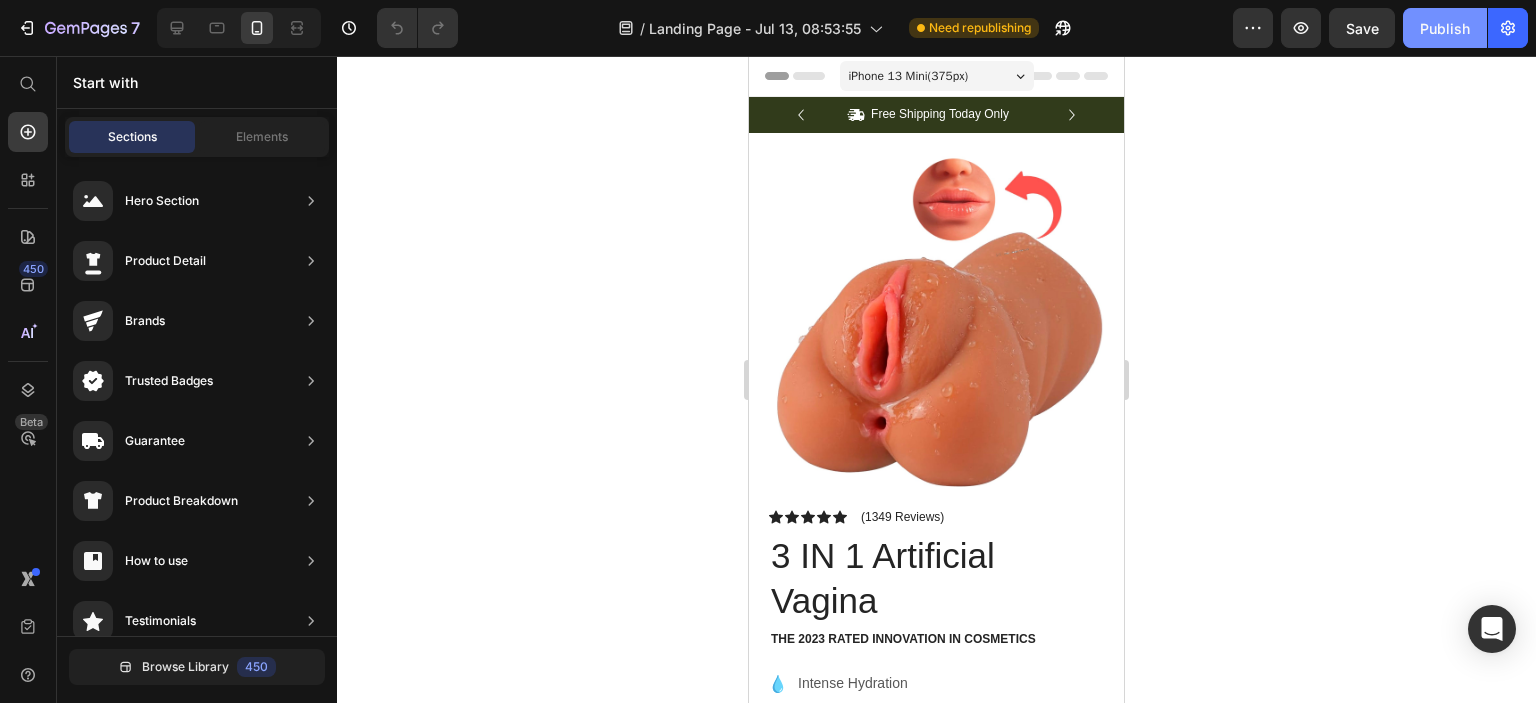 click on "Publish" at bounding box center [1445, 28] 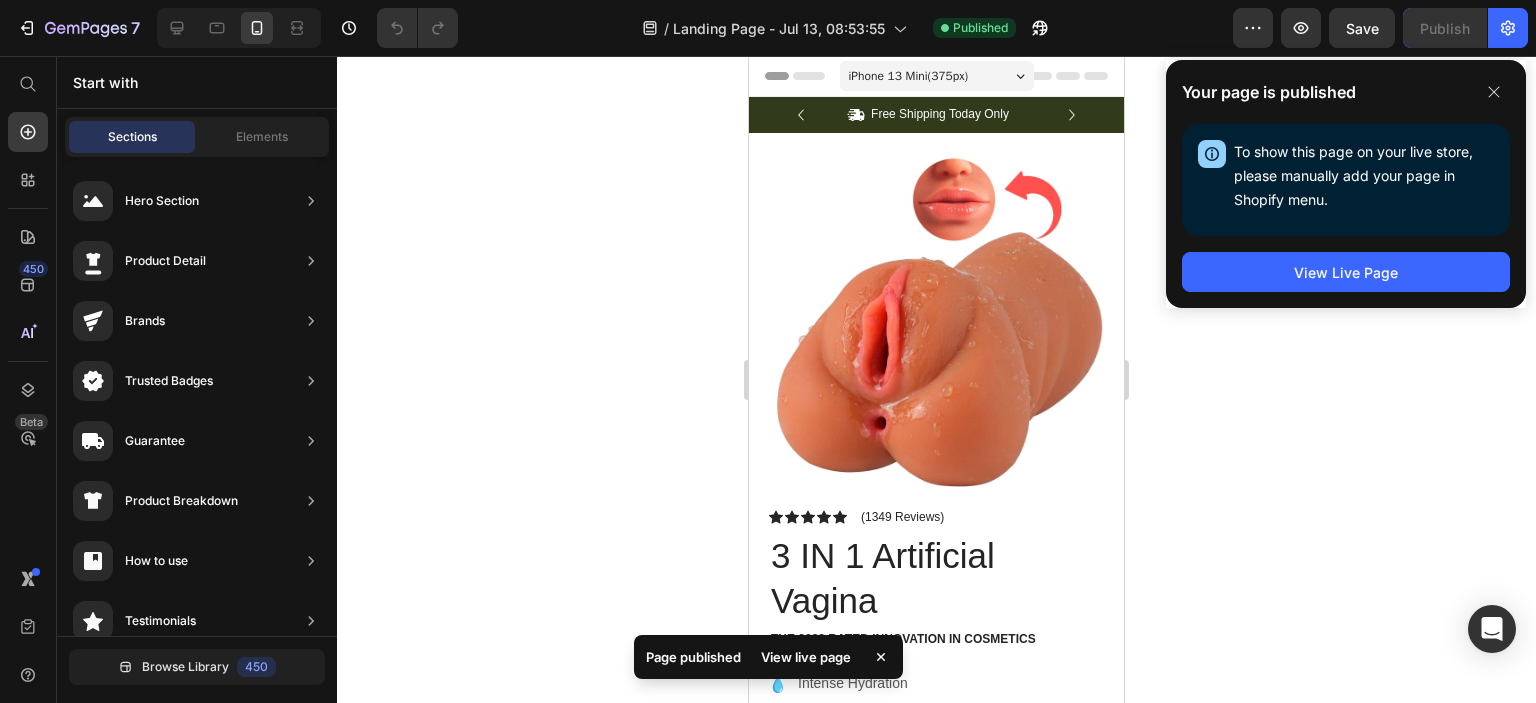 click 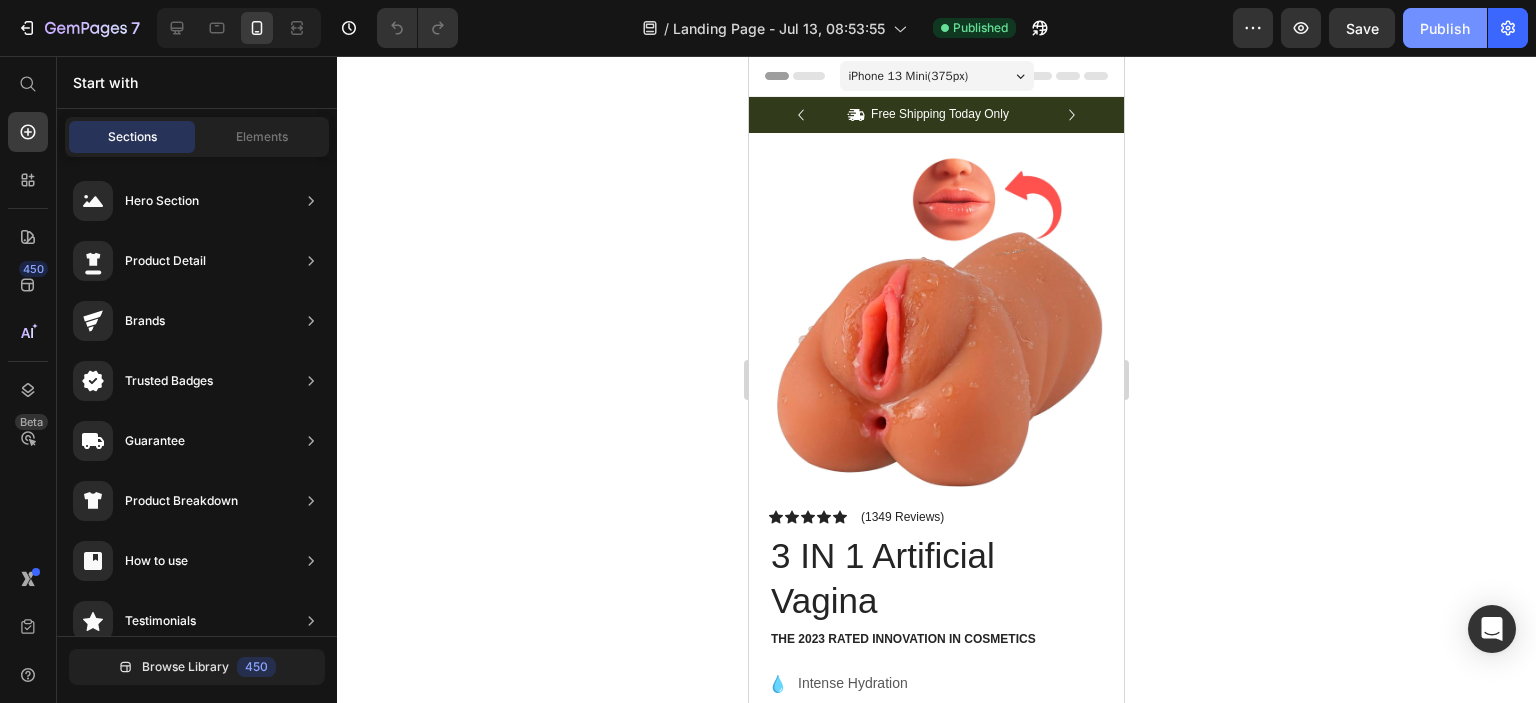 click on "Publish" at bounding box center [1445, 28] 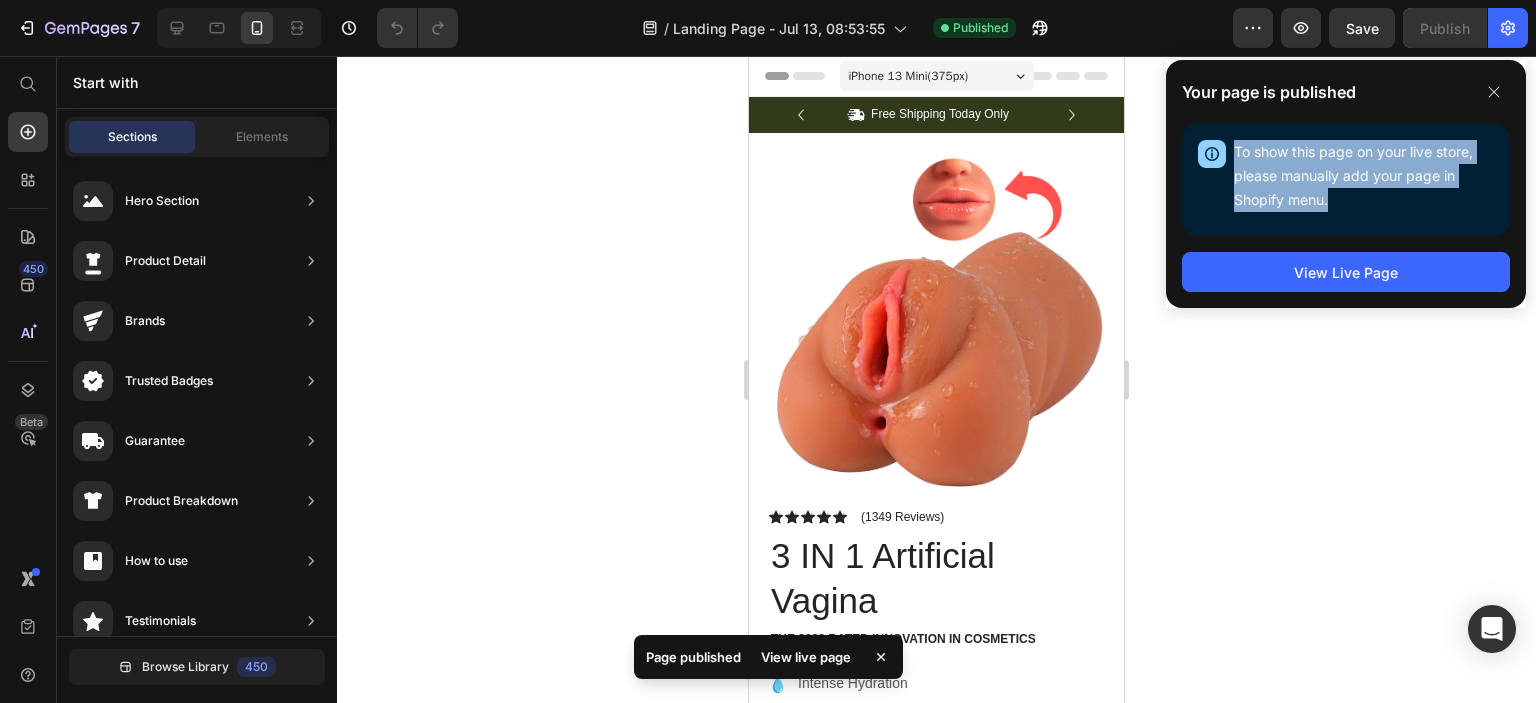 drag, startPoint x: 1380, startPoint y: 217, endPoint x: 1212, endPoint y: 167, distance: 175.28262 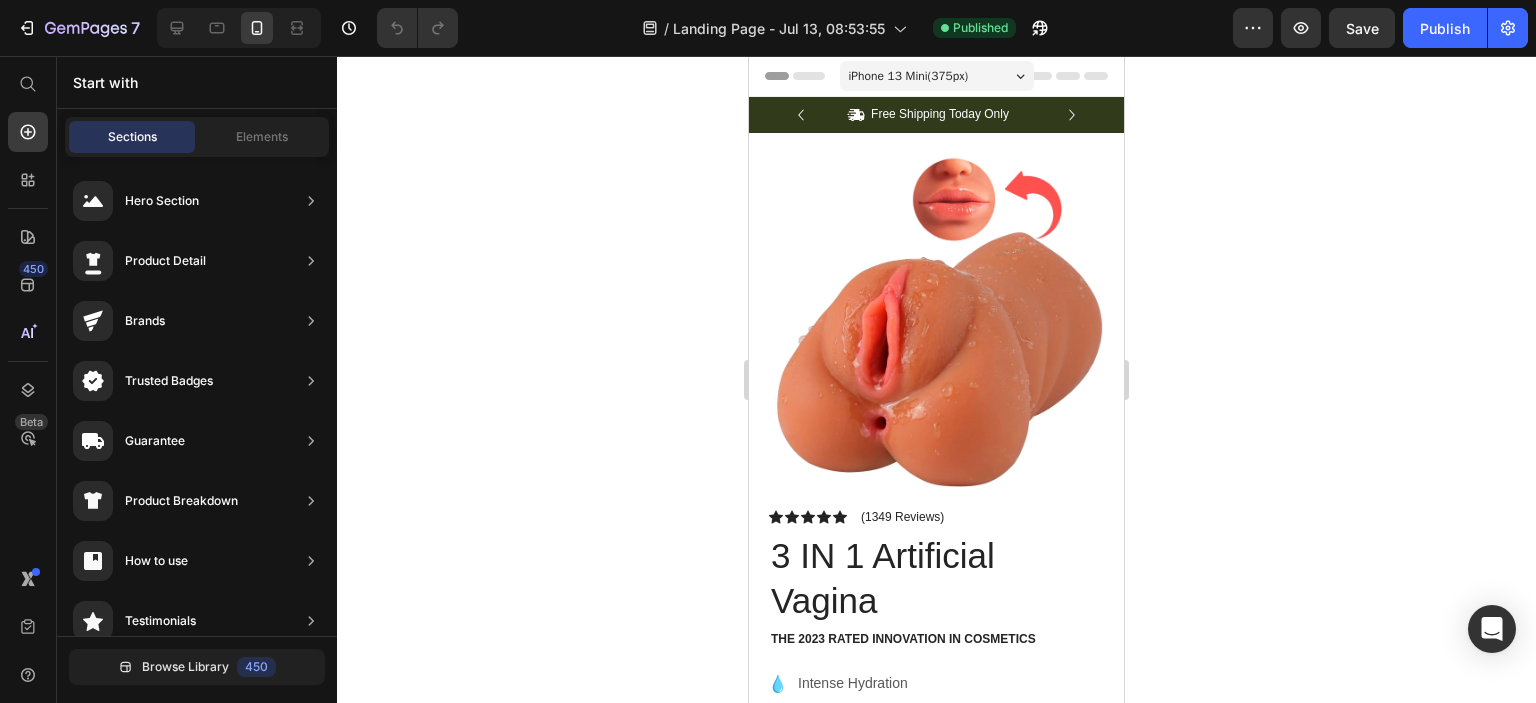 drag, startPoint x: 1304, startPoint y: 439, endPoint x: 1169, endPoint y: 374, distance: 149.83324 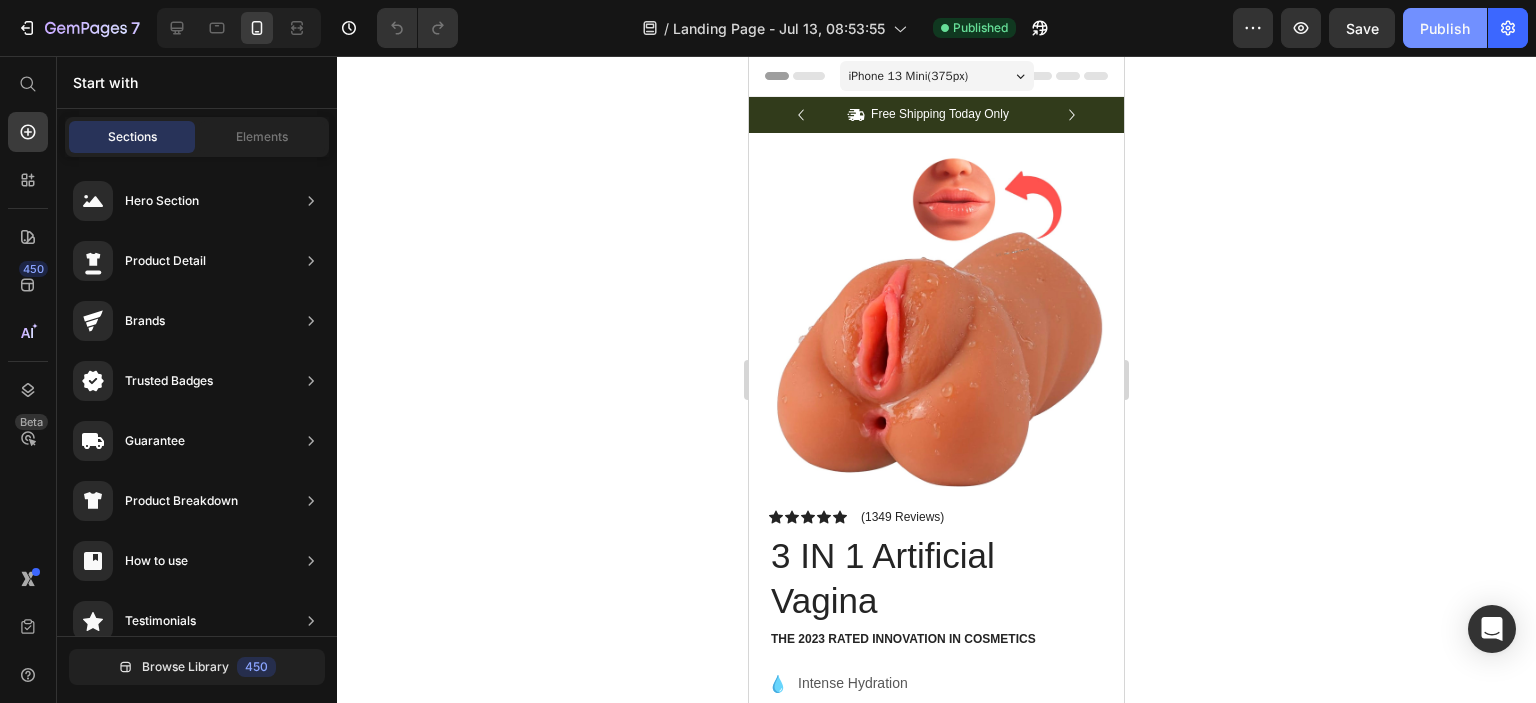 click on "Publish" at bounding box center (1445, 28) 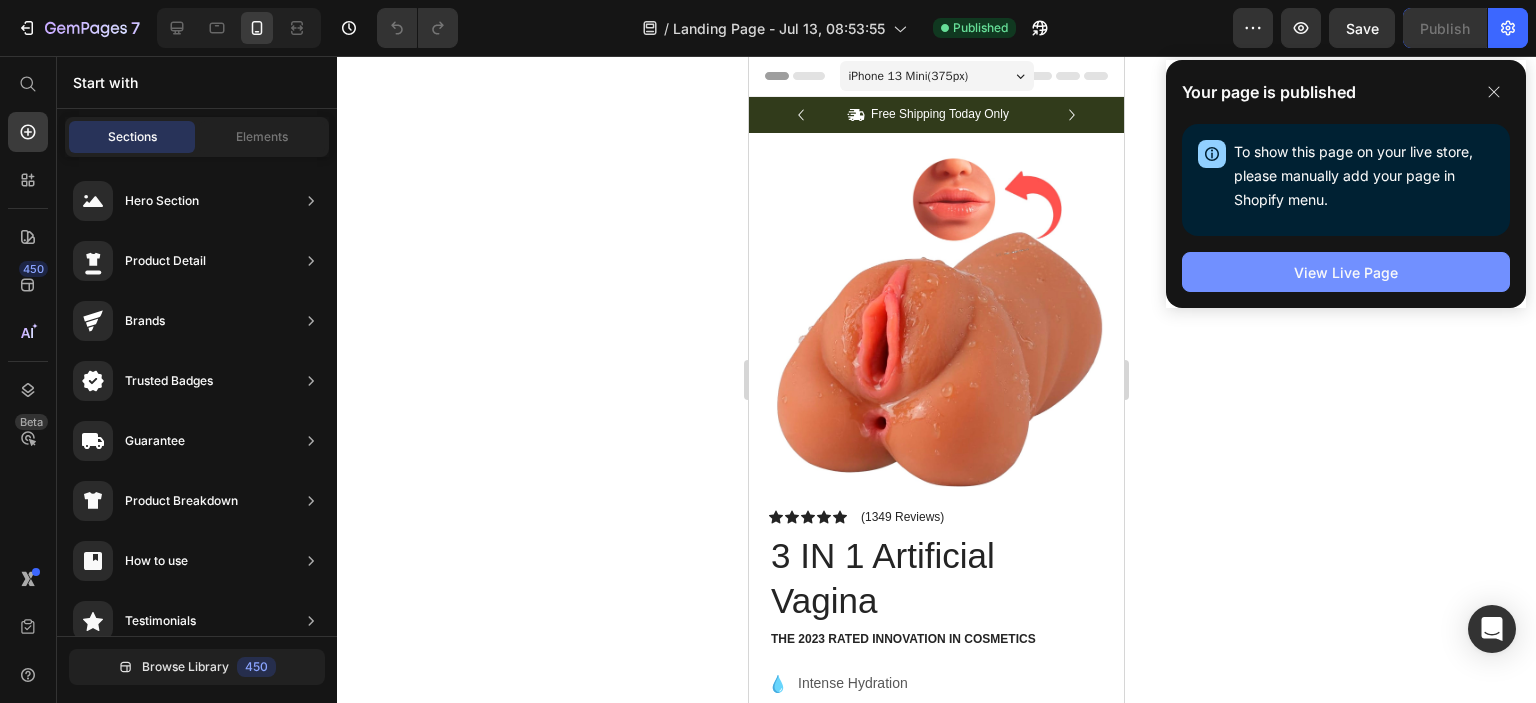 click on "View Live Page" at bounding box center (1346, 272) 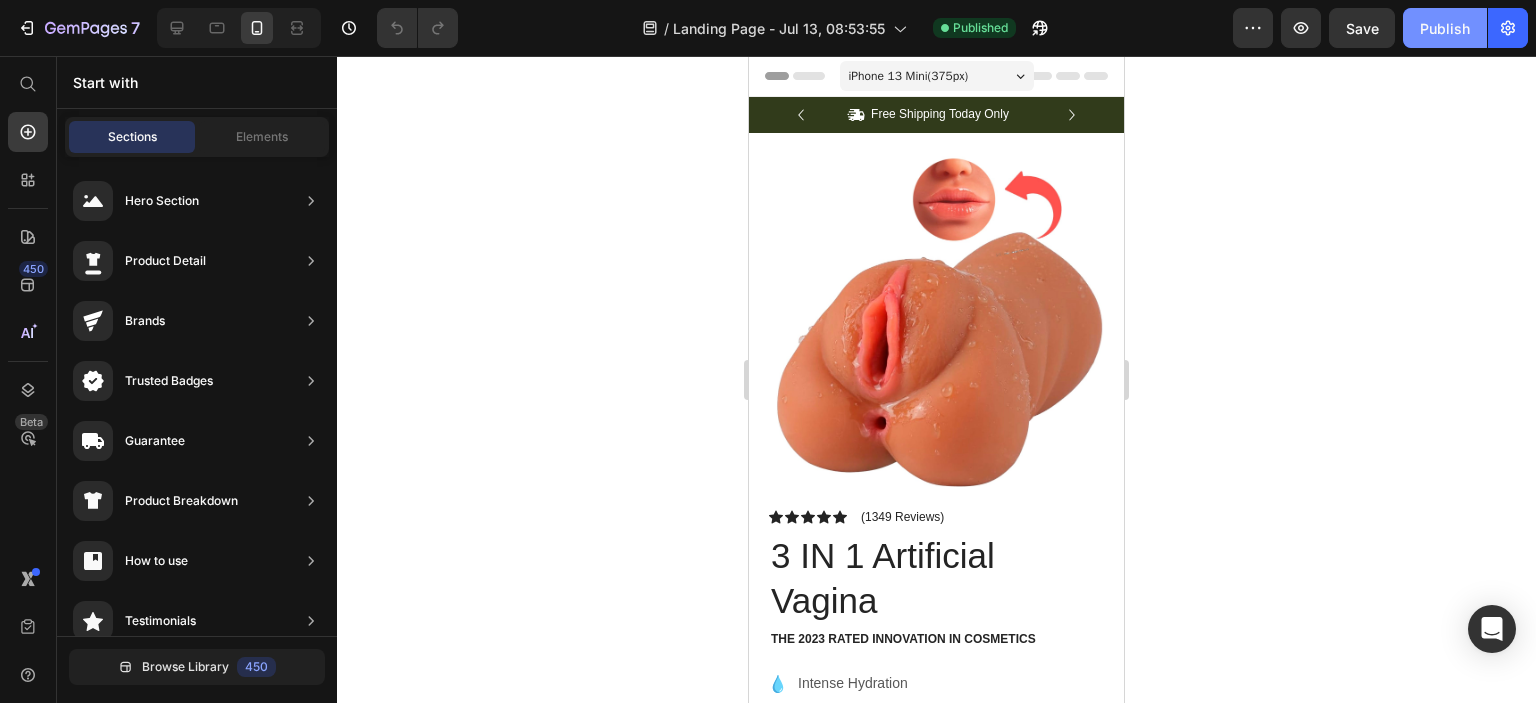click on "Publish" 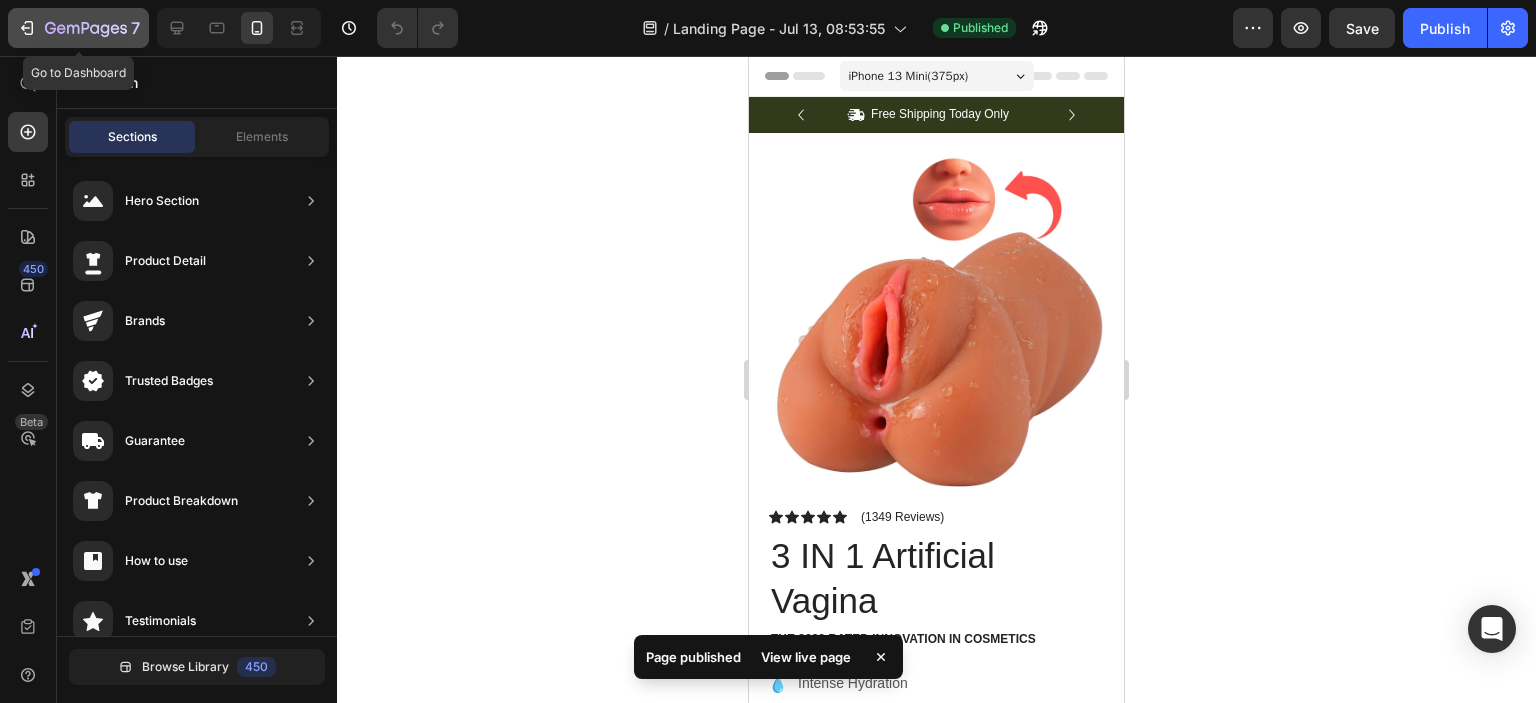 click 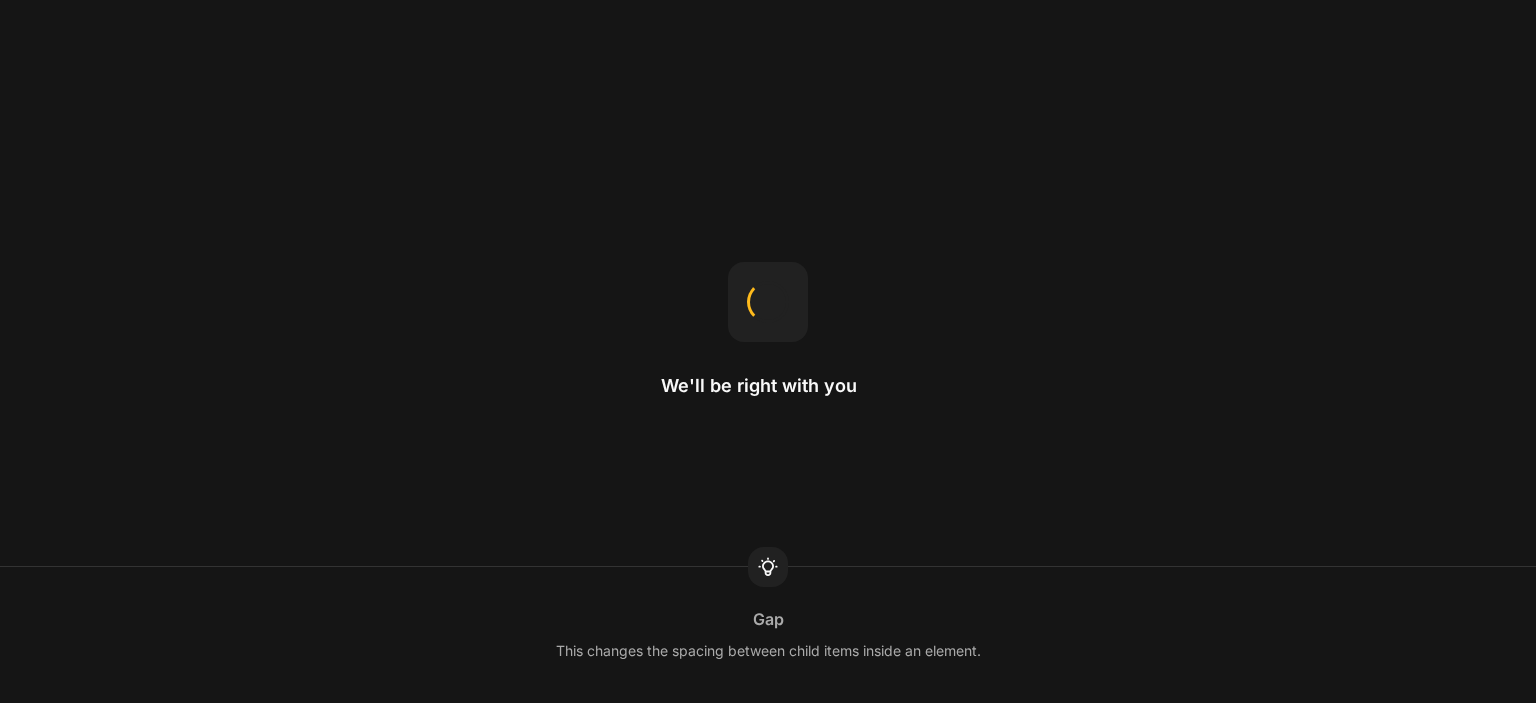 scroll, scrollTop: 0, scrollLeft: 0, axis: both 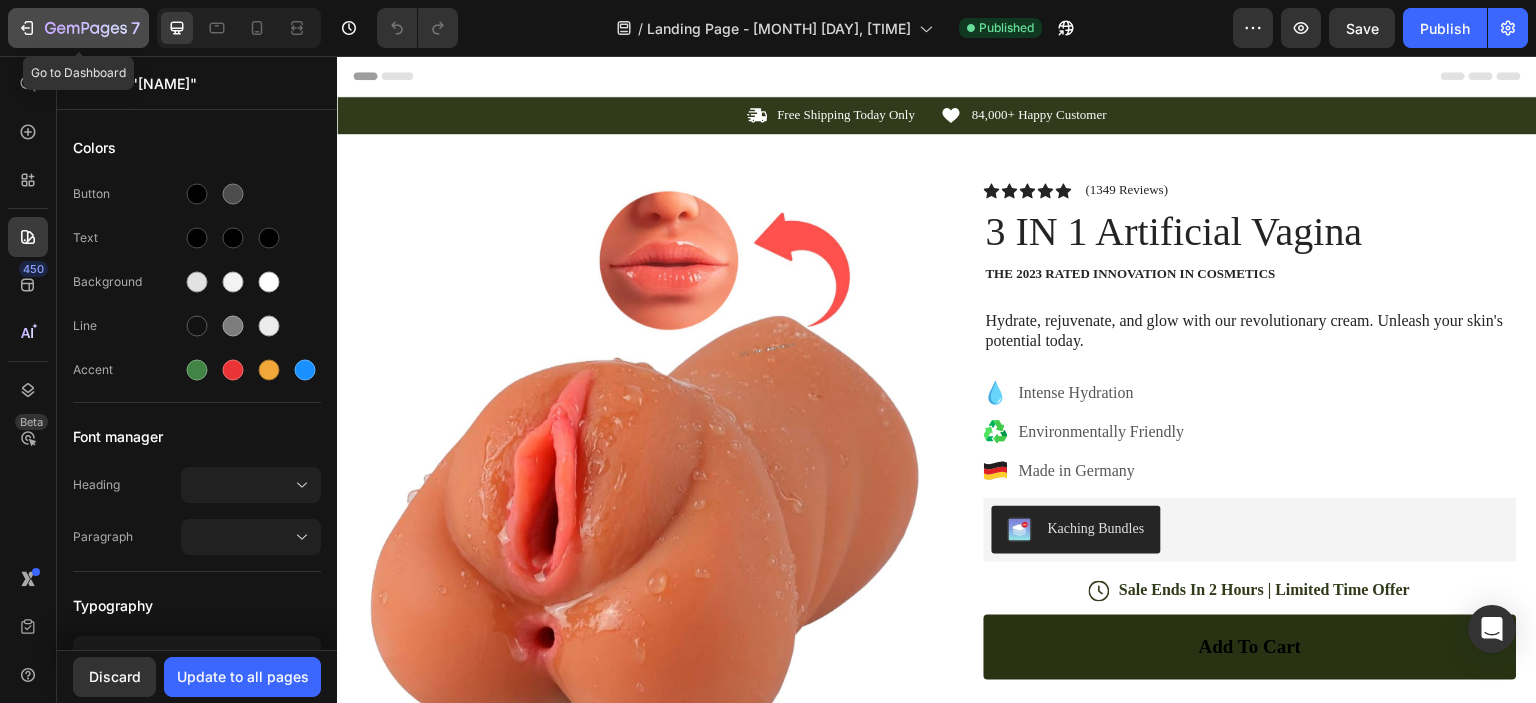click on "7" 